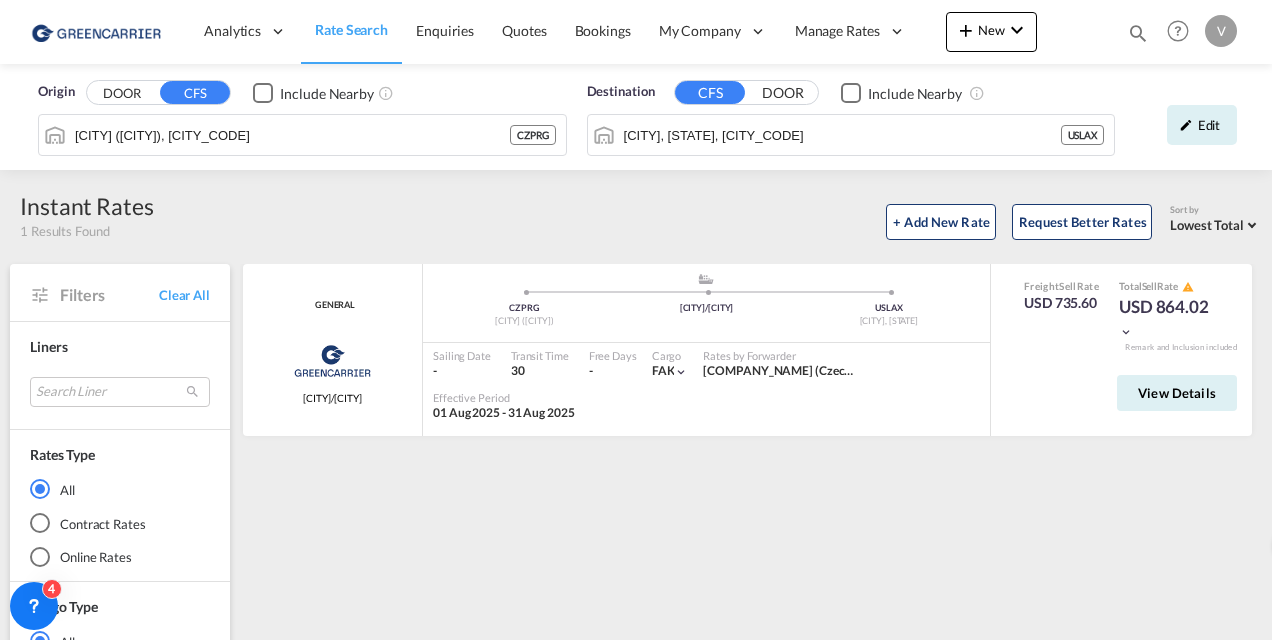 scroll, scrollTop: 0, scrollLeft: 0, axis: both 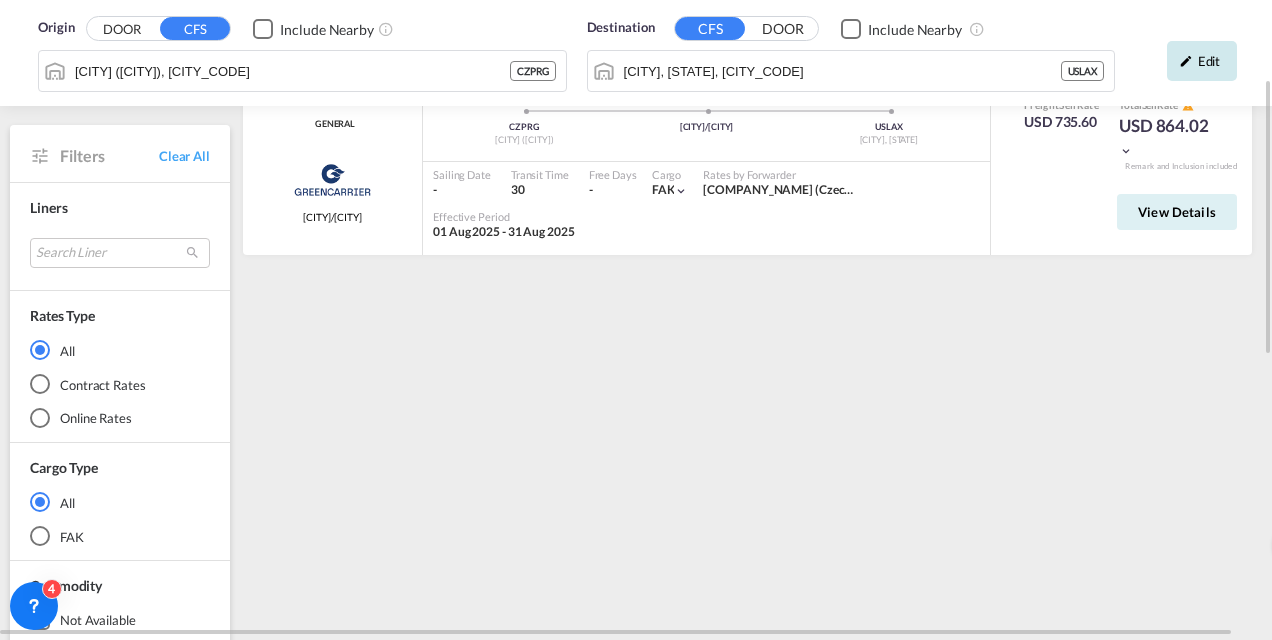 click on "Edit" at bounding box center (1202, 61) 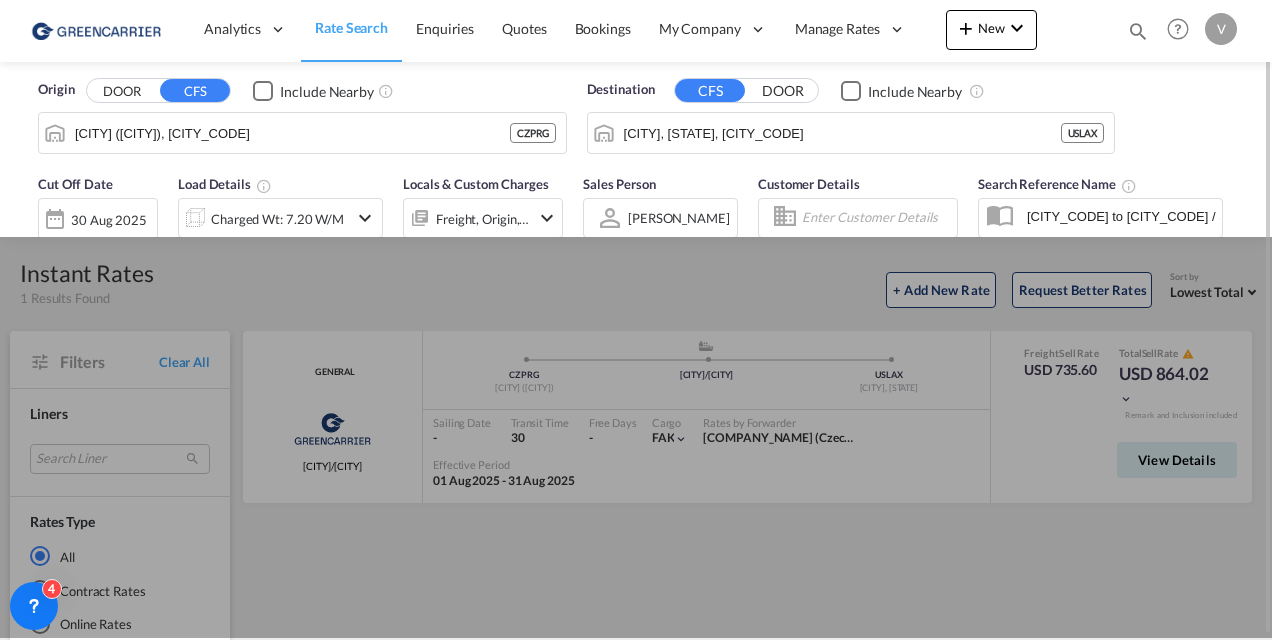 scroll, scrollTop: 0, scrollLeft: 0, axis: both 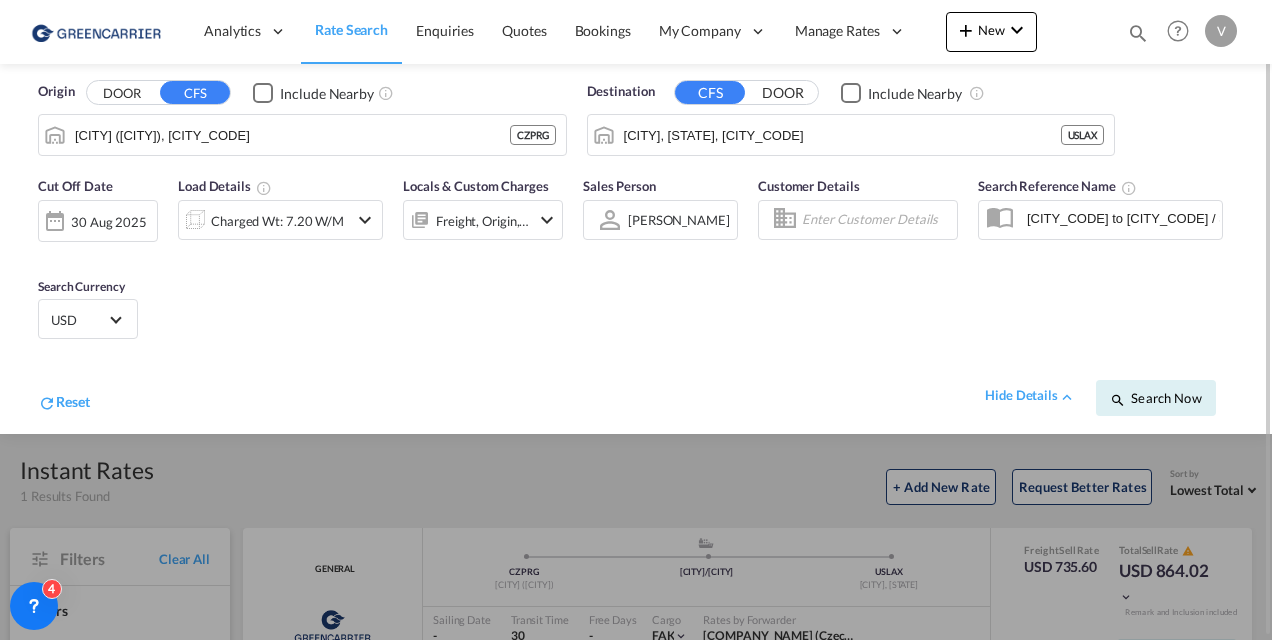 click on "DOOR" at bounding box center (122, 93) 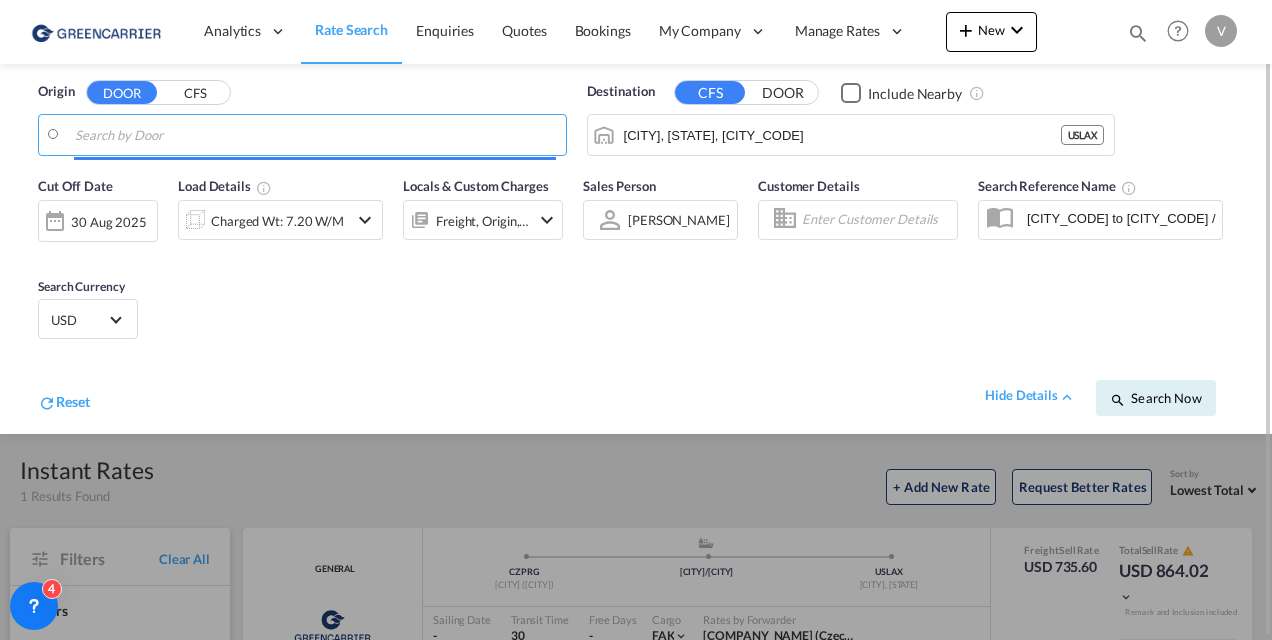 click on "Analytics
Reports
Dashboard
Rate Search
Enquiries
Quotes
Bookings" at bounding box center [636, 320] 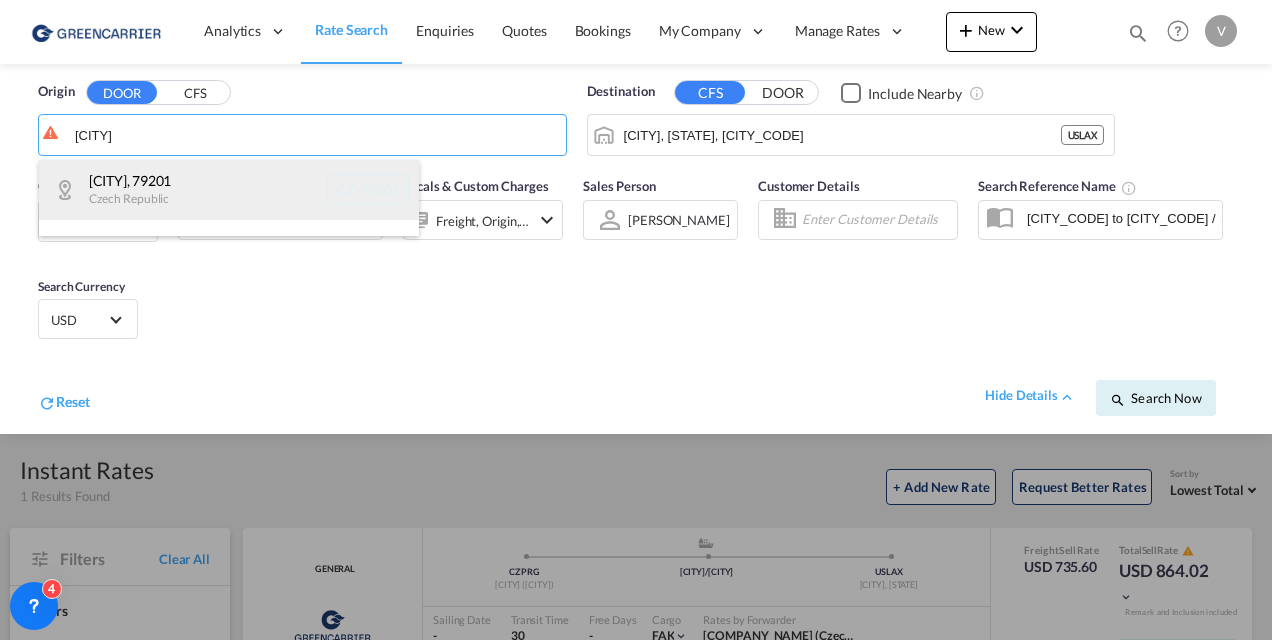 click on "[CITY],
[POSTAL_CODE]
[COUNTRY]
CZ-[POSTAL_CODE]" at bounding box center [229, 190] 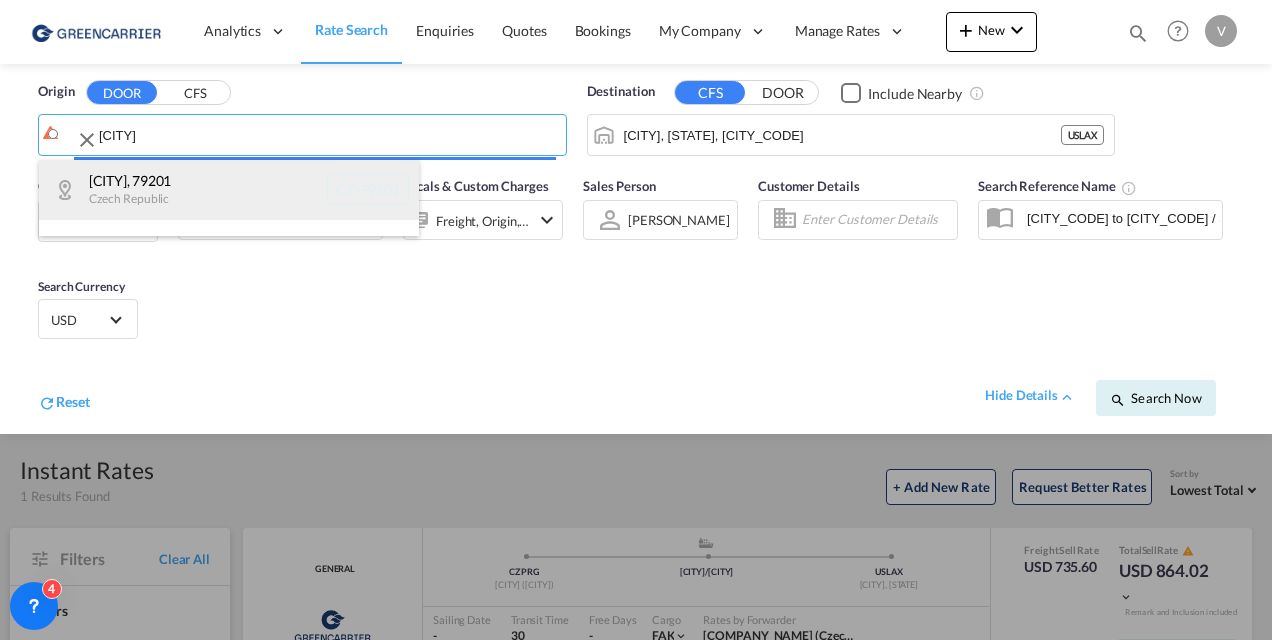type on "CZ-[POSTAL_CODE], [CITY]" 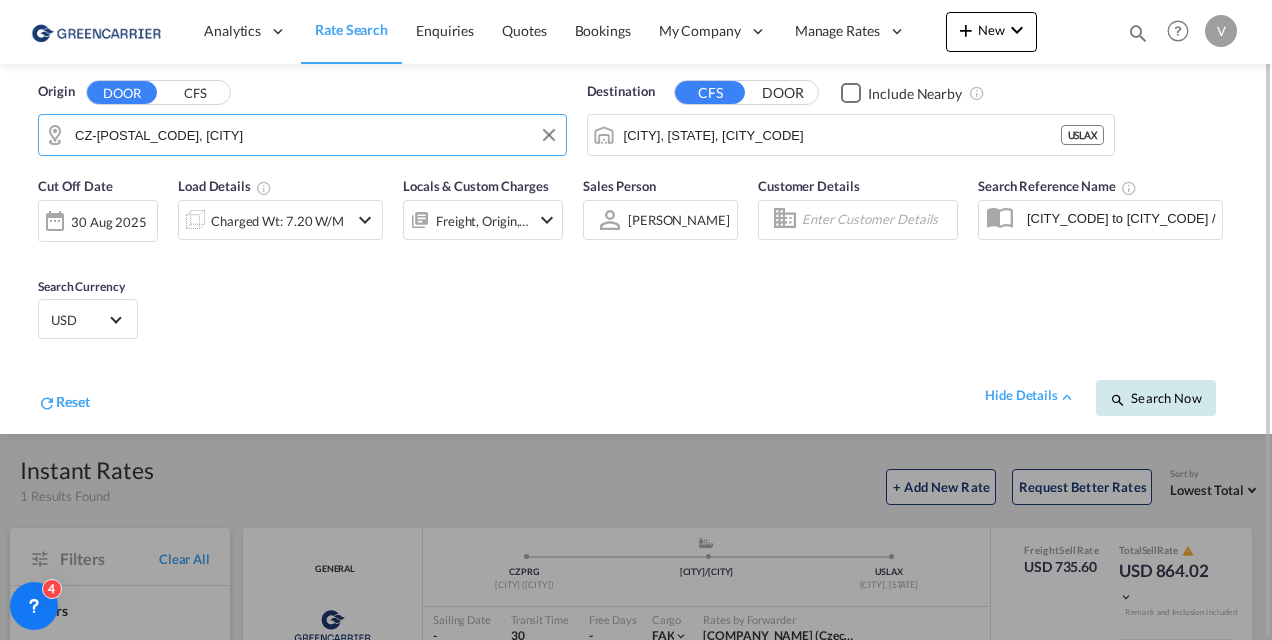 click on "Search Now" at bounding box center [1156, 398] 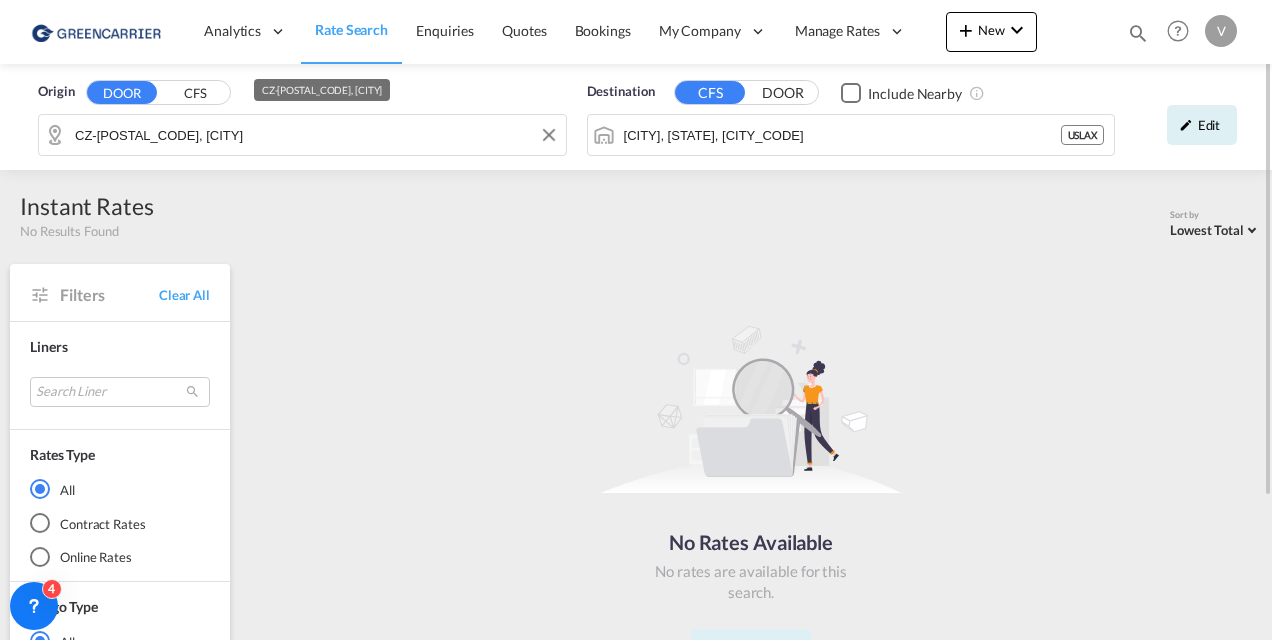 click on "CZ-[POSTAL_CODE], [CITY]" at bounding box center [315, 135] 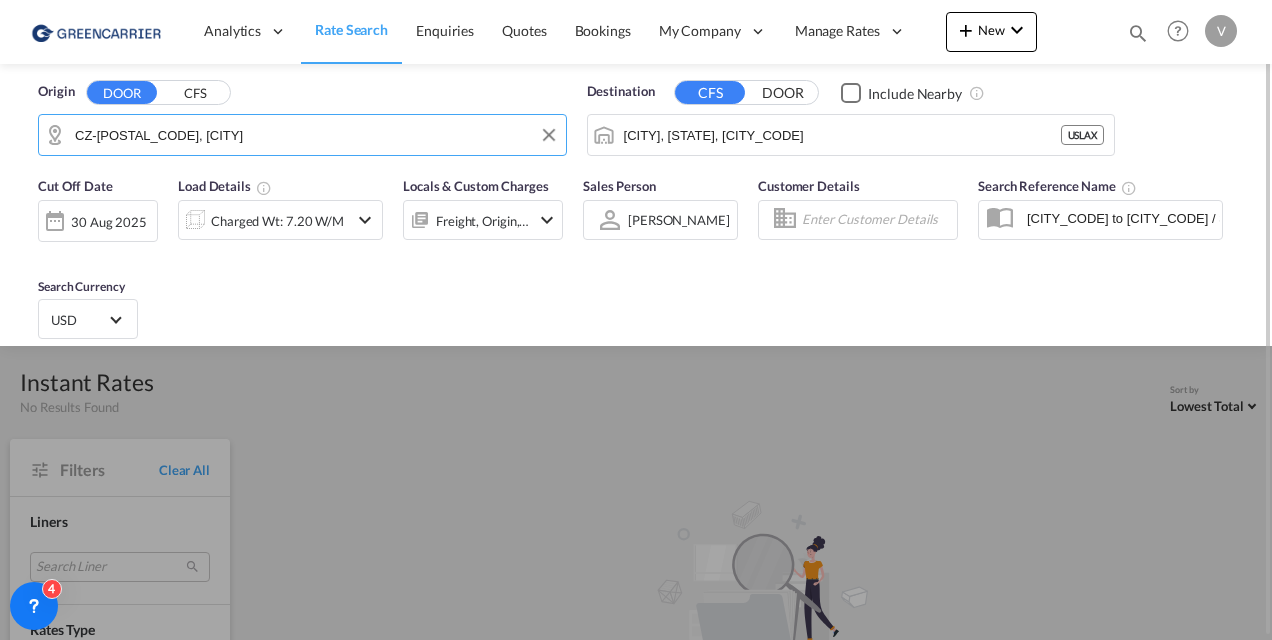 click on "CZ-[POSTAL_CODE], [CITY]" at bounding box center (315, 135) 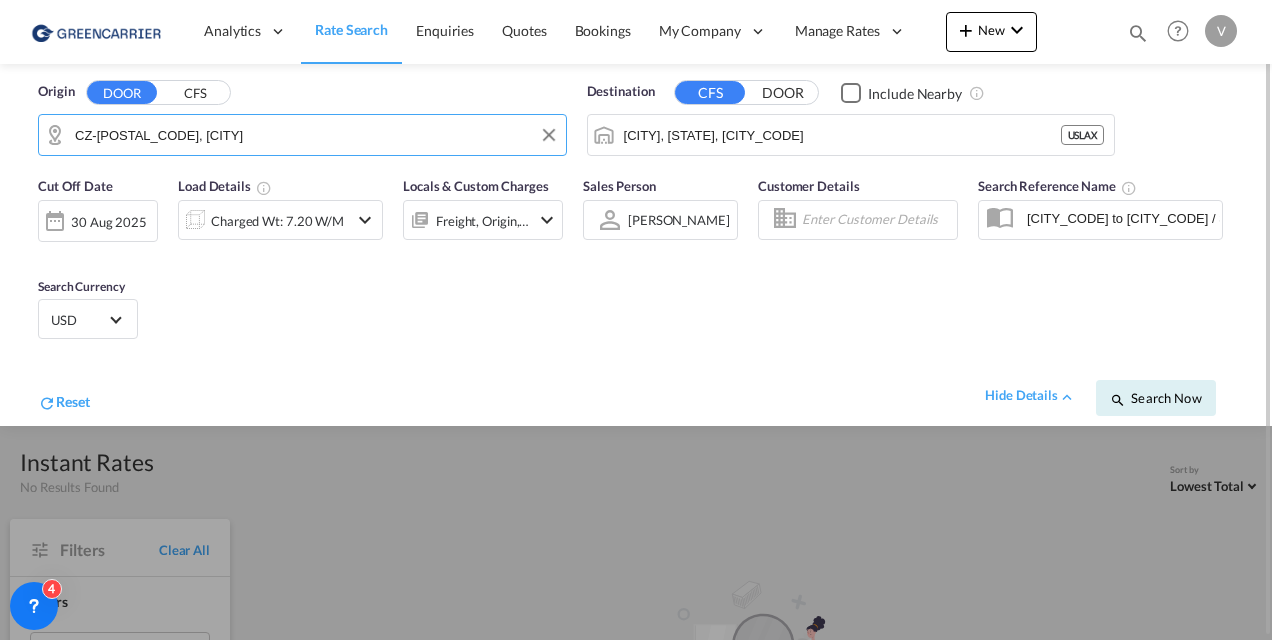 click on "CZ-[POSTAL_CODE], [CITY]" at bounding box center [315, 135] 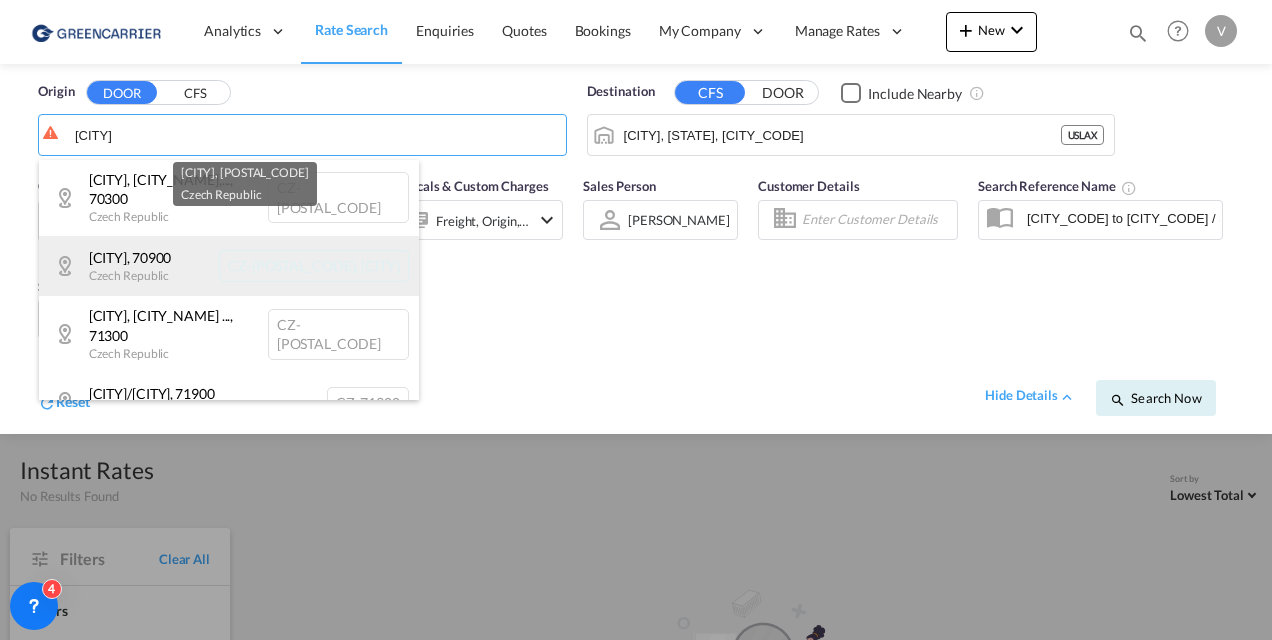 click on "[CITY],
[POSTAL_CODE]
[COUNTRY]
CZ-[POSTAL_CODE]" at bounding box center [229, 266] 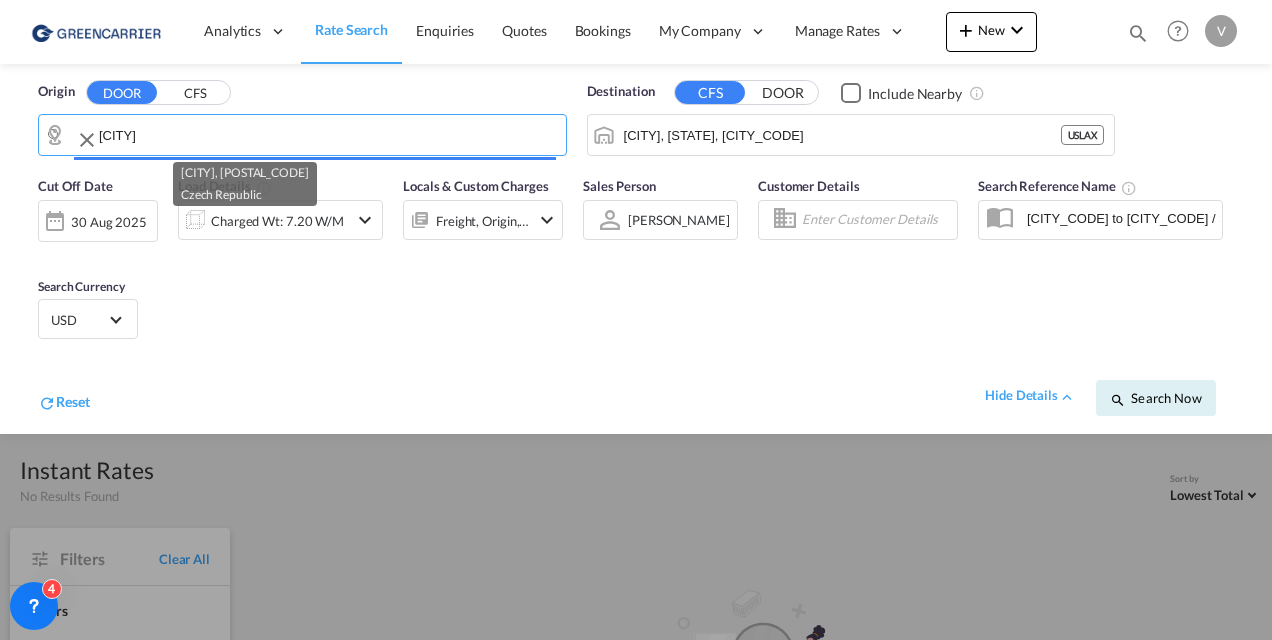 type on "CZ-[POSTAL_CODE], [CITY]" 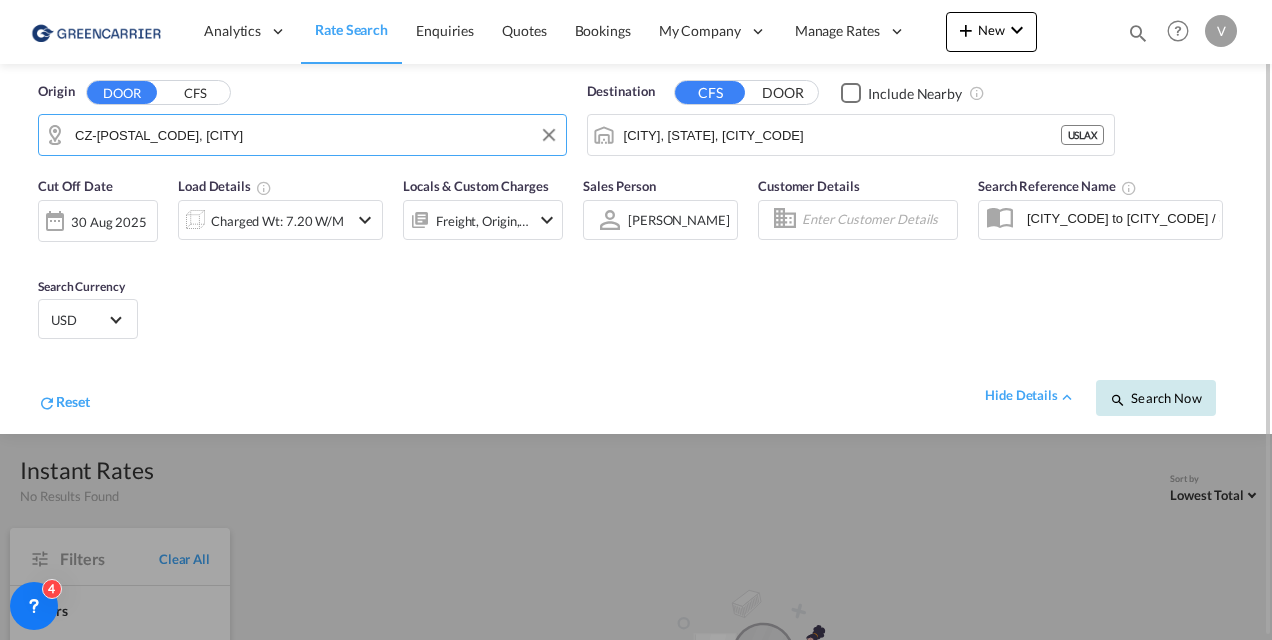 click on "Search Now" at bounding box center (1155, 398) 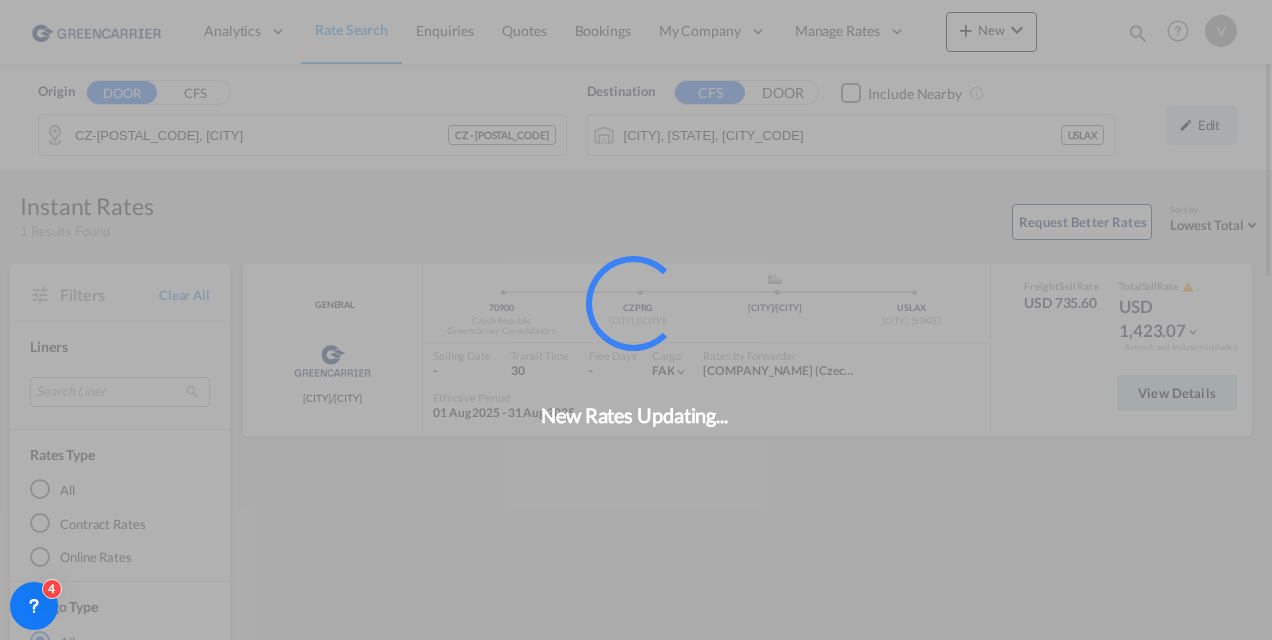 click on "New Rates Updating..." at bounding box center [636, 320] 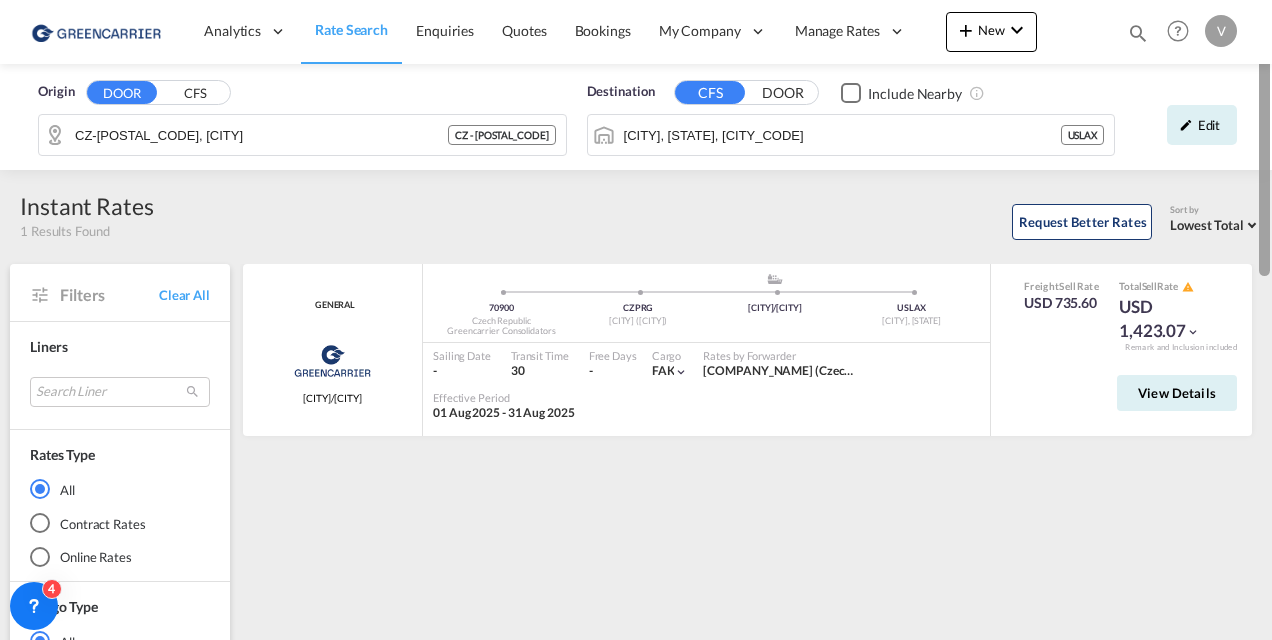 click at bounding box center [1270, 320] 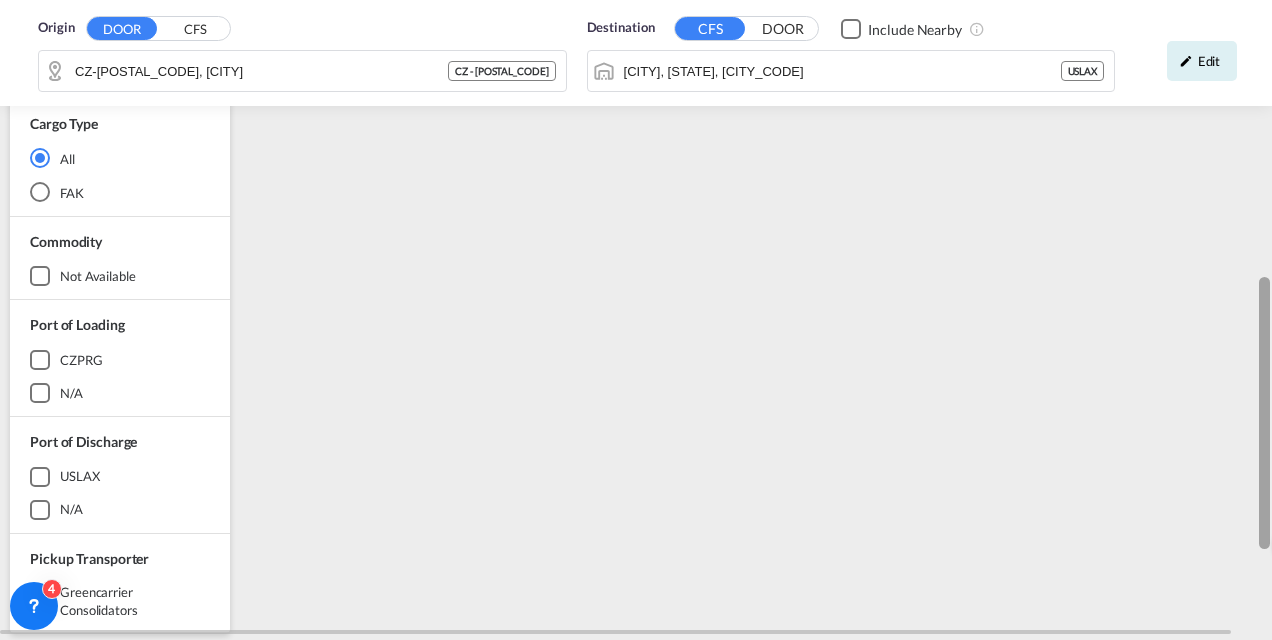 click at bounding box center [1270, 320] 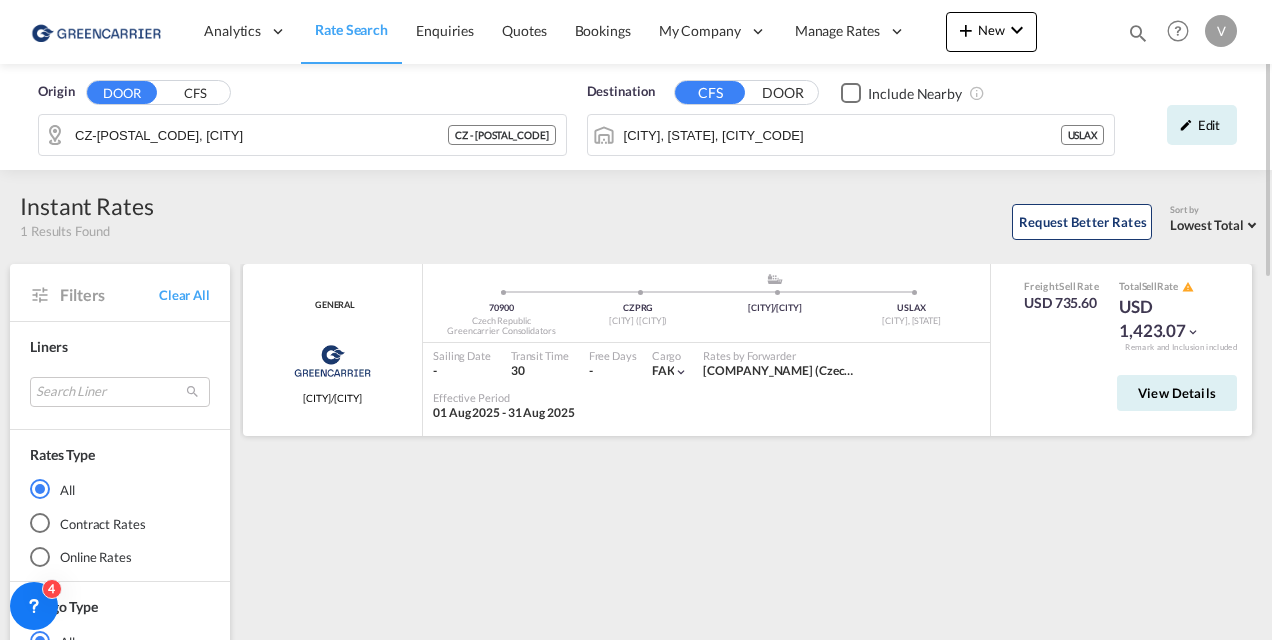 click at bounding box center [1193, 332] 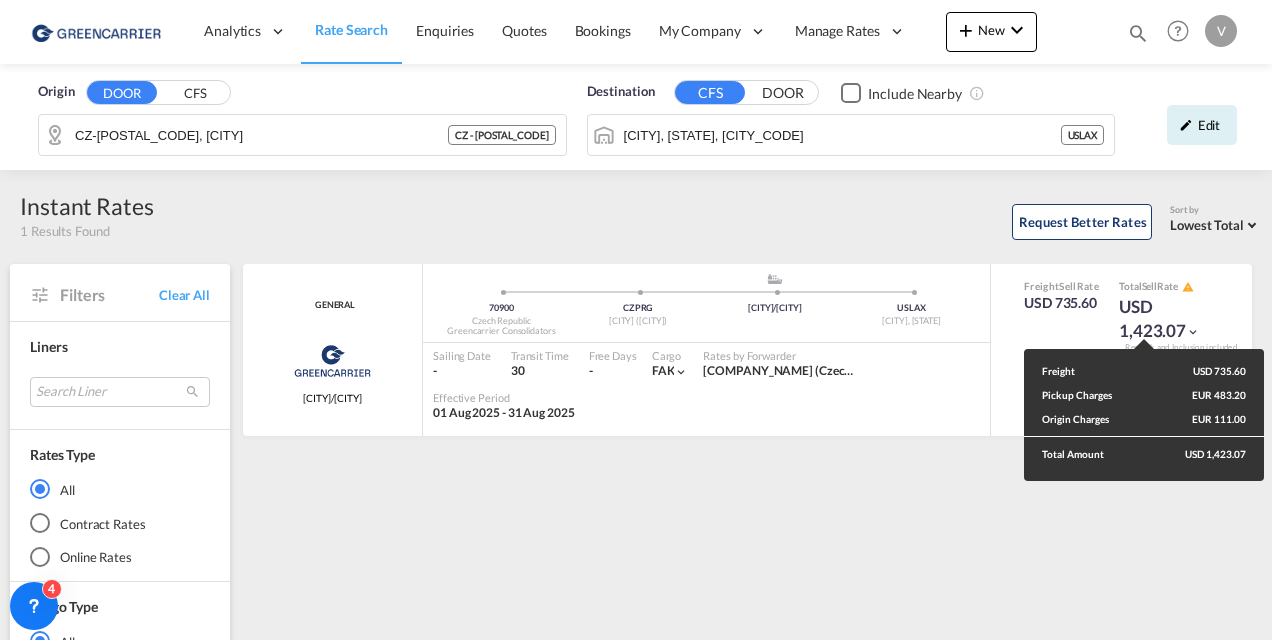 click on "Freight
USD 735.60
Pickup Charges
EUR 483.20
Origin Charges
EUR 111.00
Total Amount USD 1,423.07" at bounding box center (636, 320) 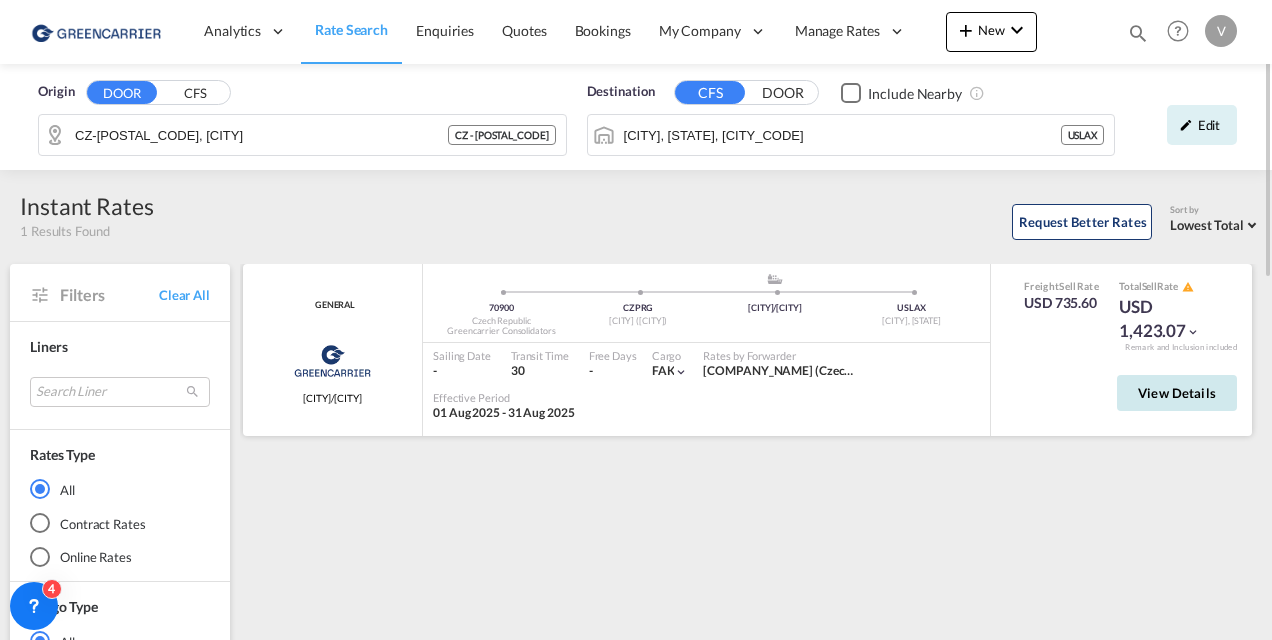 click on "View Details" at bounding box center [1177, 393] 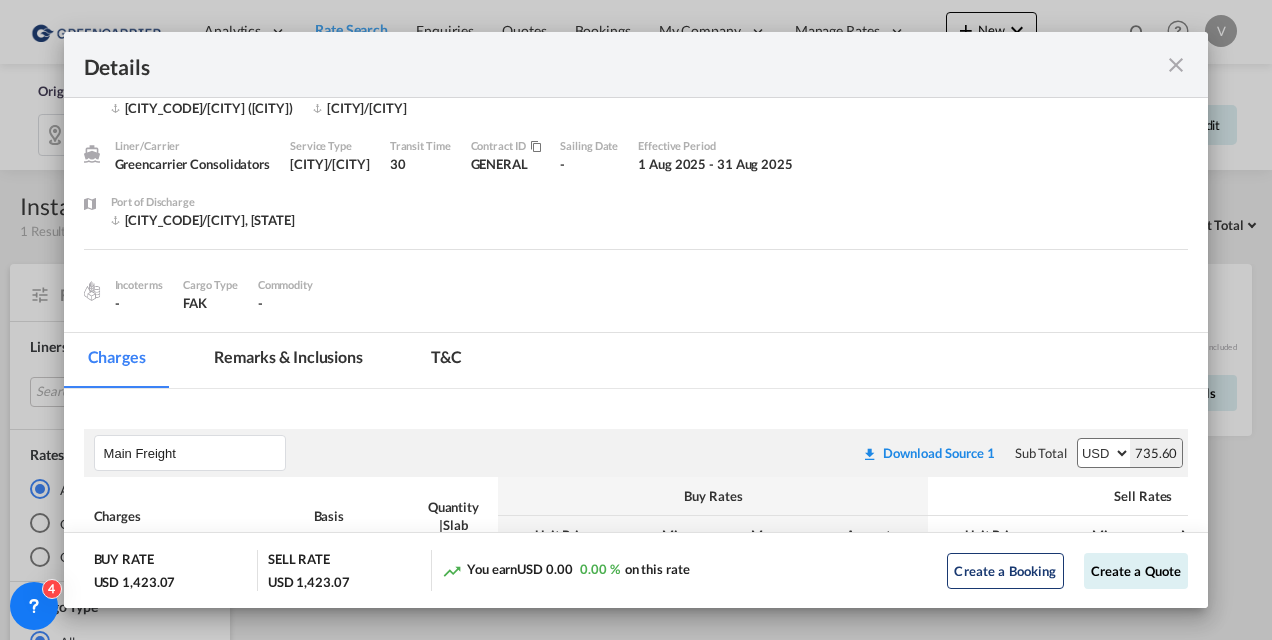 scroll, scrollTop: 0, scrollLeft: 0, axis: both 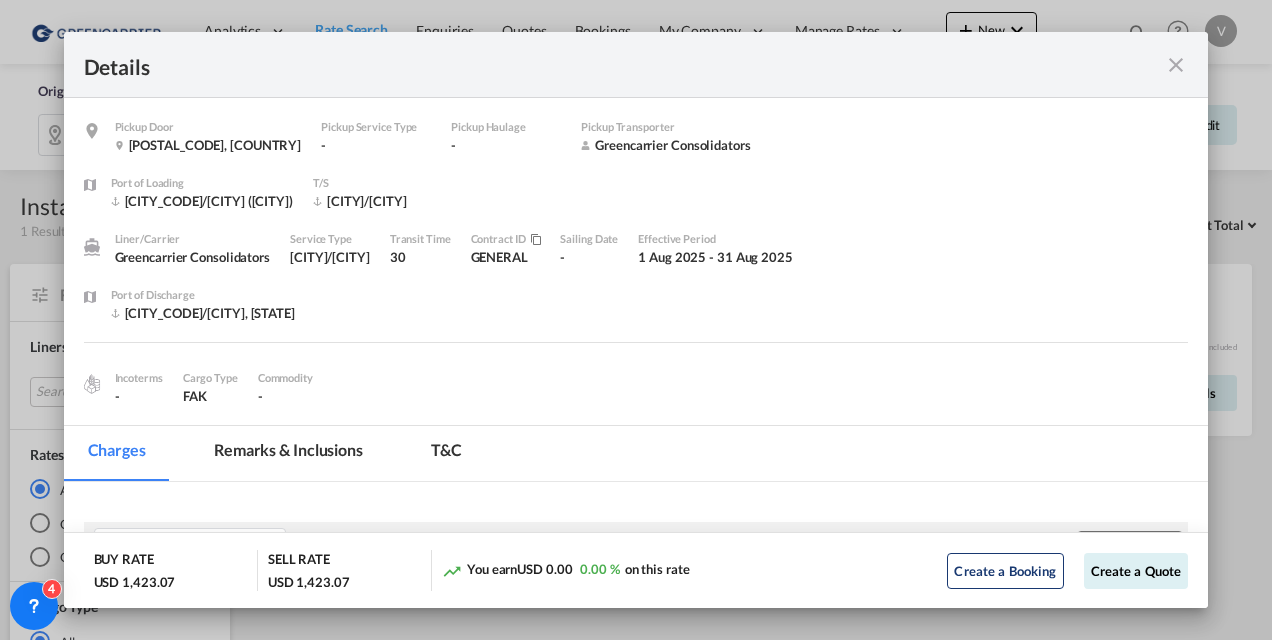 click at bounding box center (1176, 65) 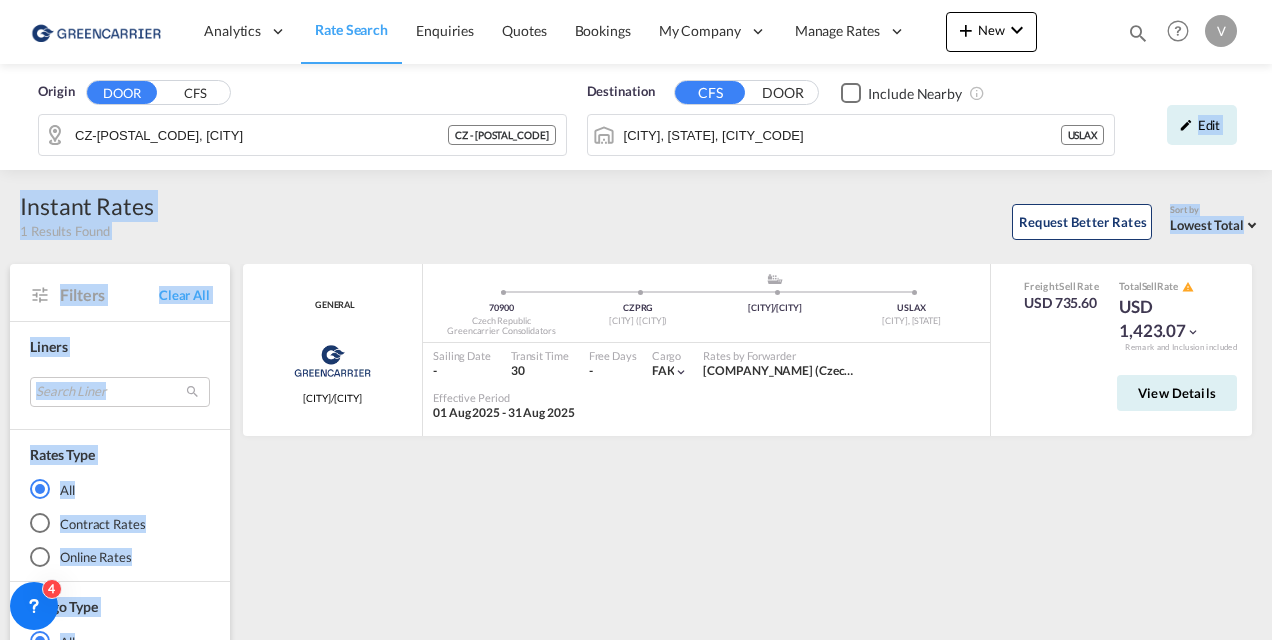 click on "Analytics
Reports
Dashboard
Rate Search
Enquiries
Quotes" at bounding box center (636, 320) 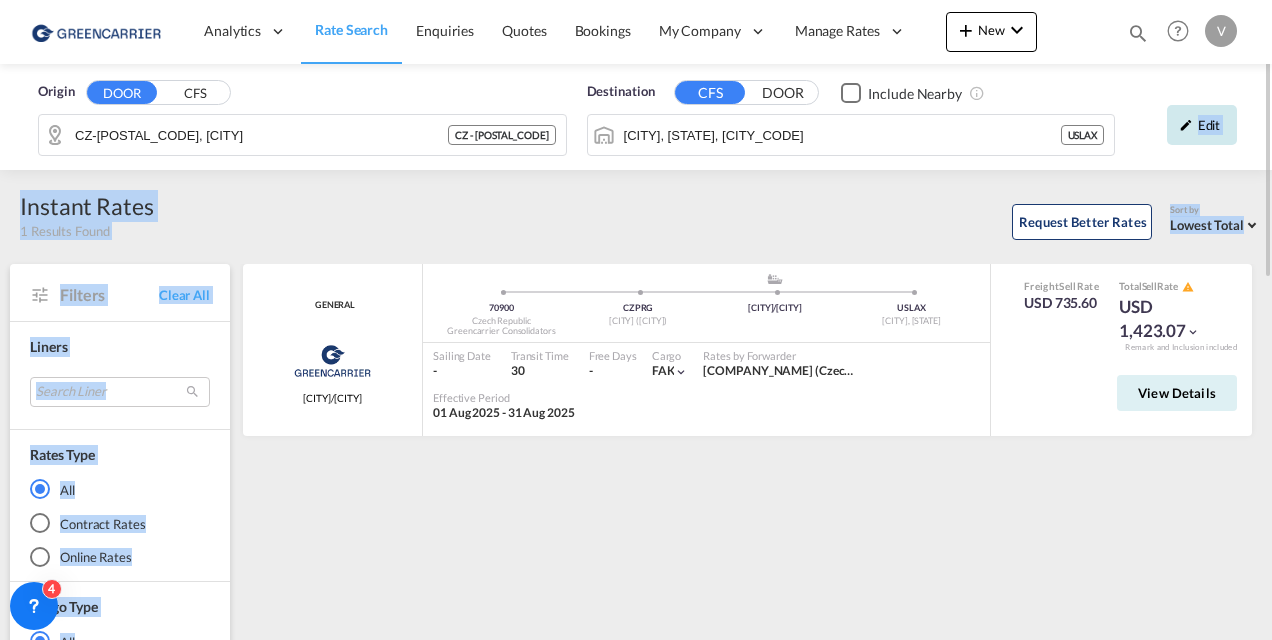 click at bounding box center (1186, 125) 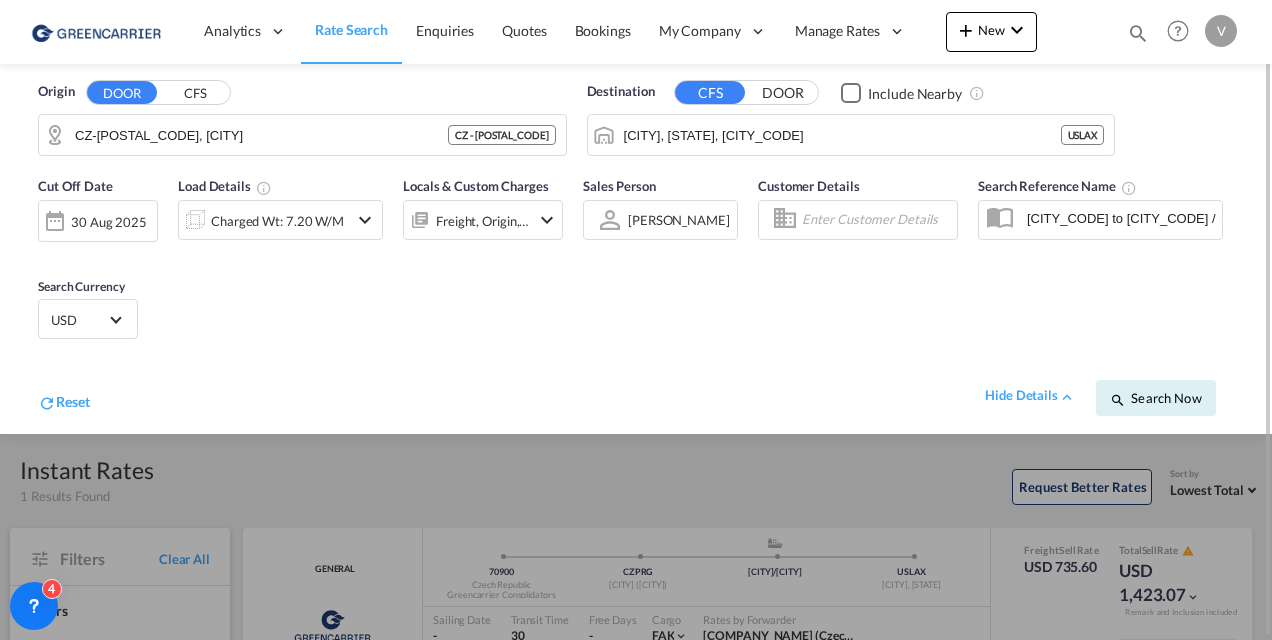 click on "Charged Wt: 7.20 W/M" at bounding box center (280, 220) 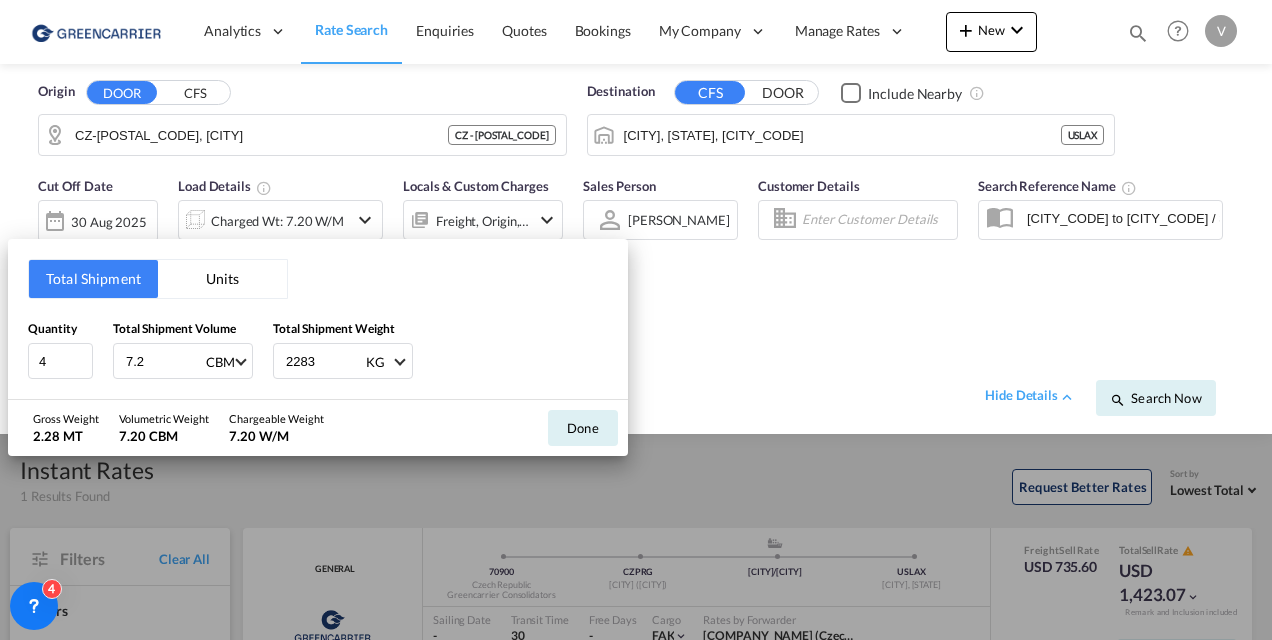 click on "Total Shipment
Units Quantity 4 Total Shipment Volume 7.2 CBM
CBM CFT
Total Shipment Weight 2283 KG
KG LB Gross Weight
2.28 MT
Volumetric Weight
7.20 CBM
Chargeable Weight
7.20 W/M
Done" at bounding box center [636, 320] 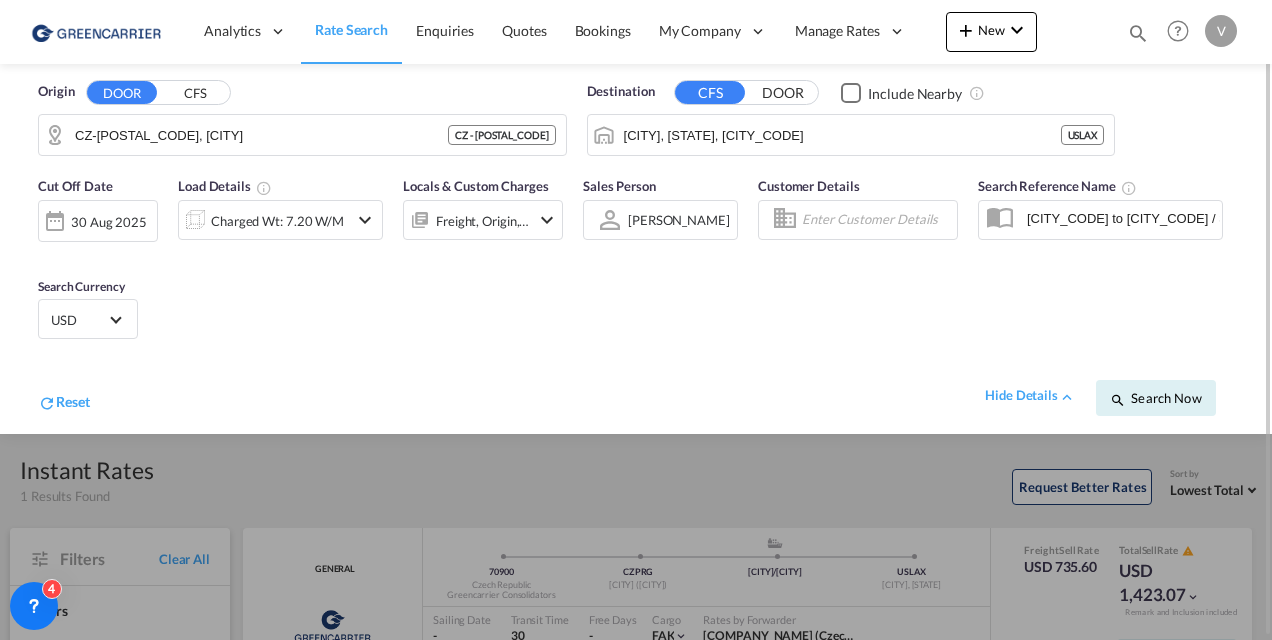 click at bounding box center (636, 320) 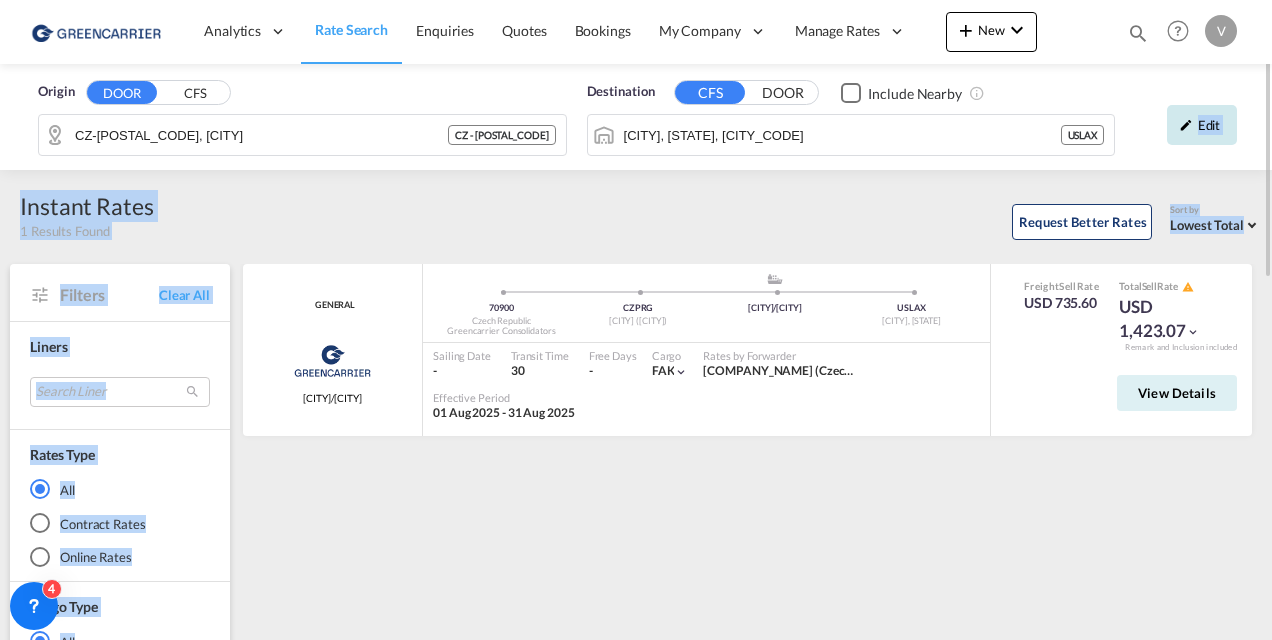 drag, startPoint x: 1020, startPoint y: 490, endPoint x: 1194, endPoint y: 121, distance: 407.96692 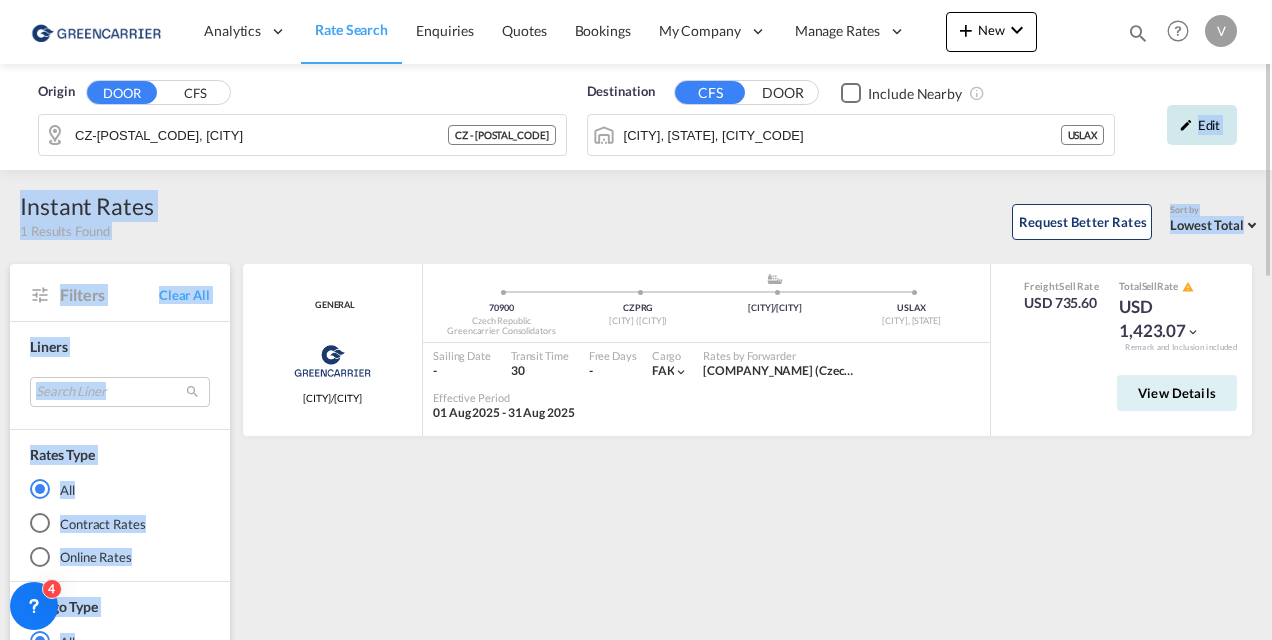 click on "Edit" at bounding box center [1202, 125] 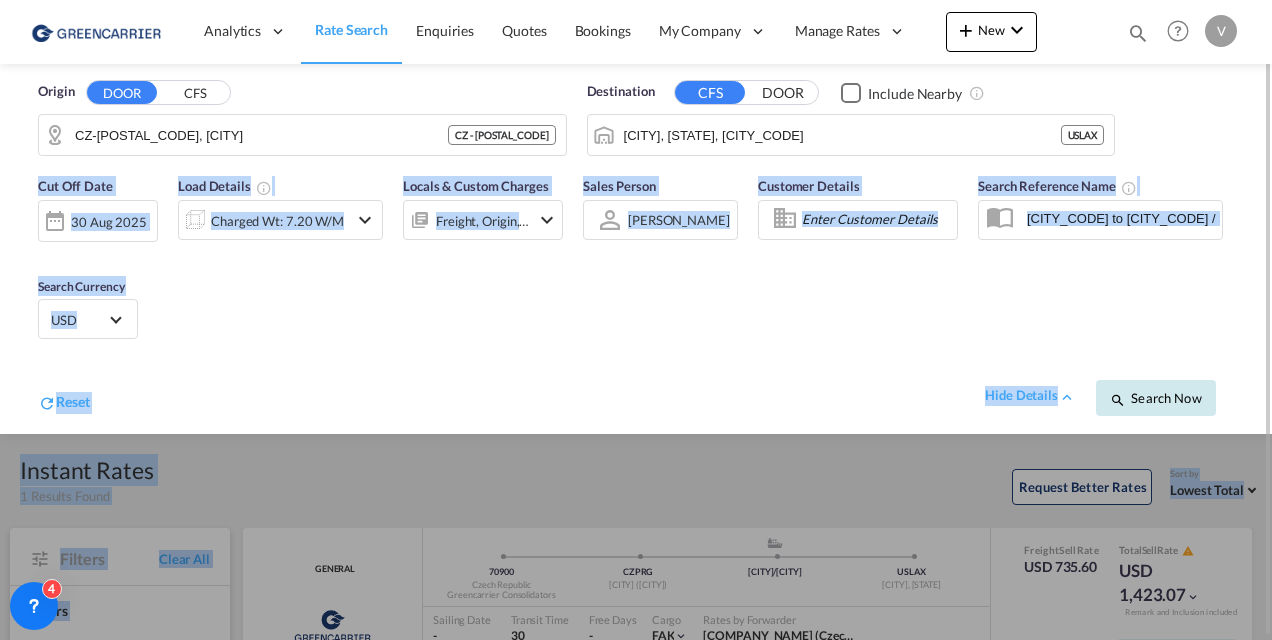 click on "Search Now" at bounding box center (1156, 398) 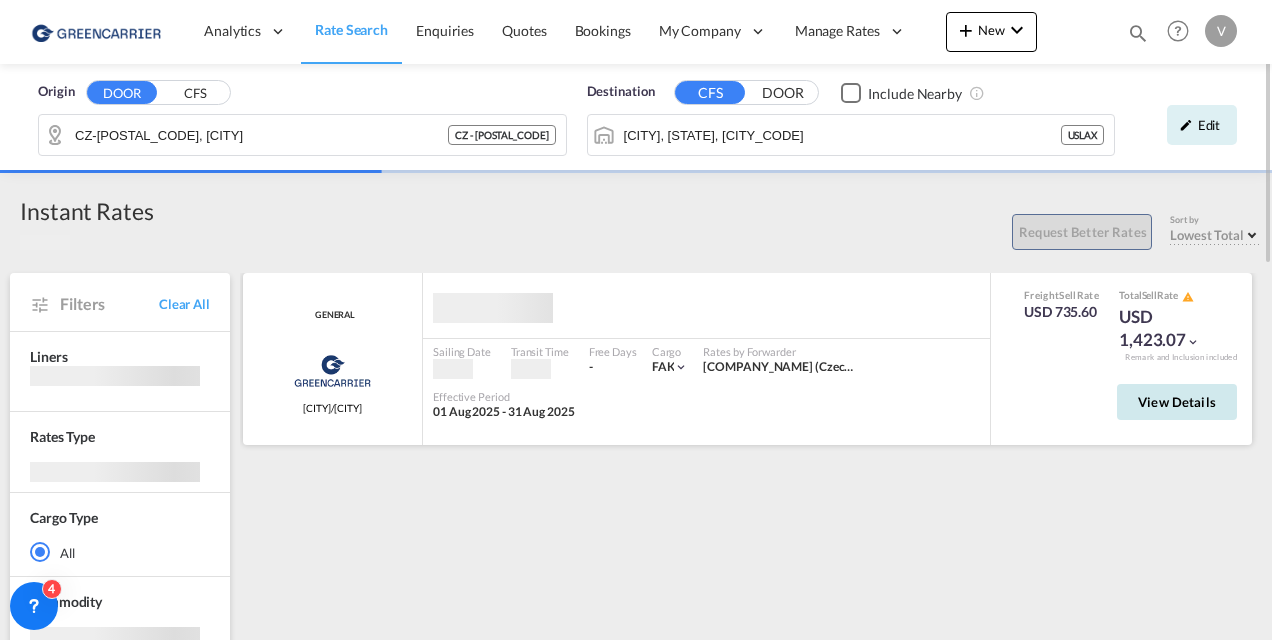 click on "View Details" at bounding box center (1177, 402) 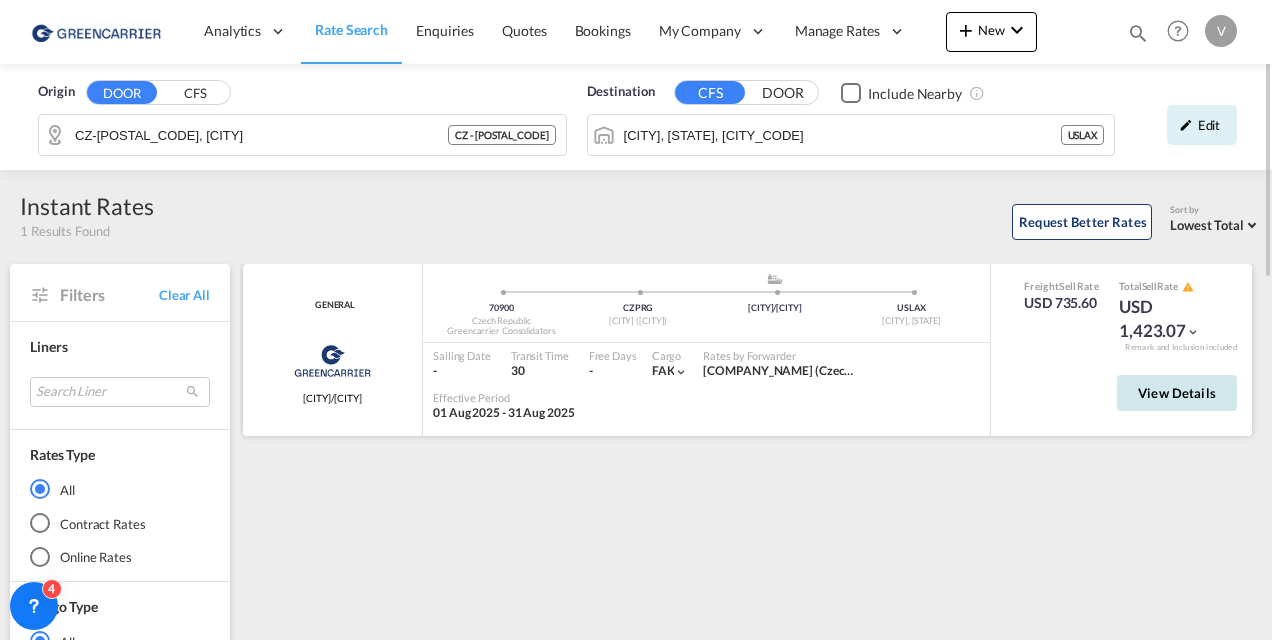 click on "View Details" at bounding box center (1177, 393) 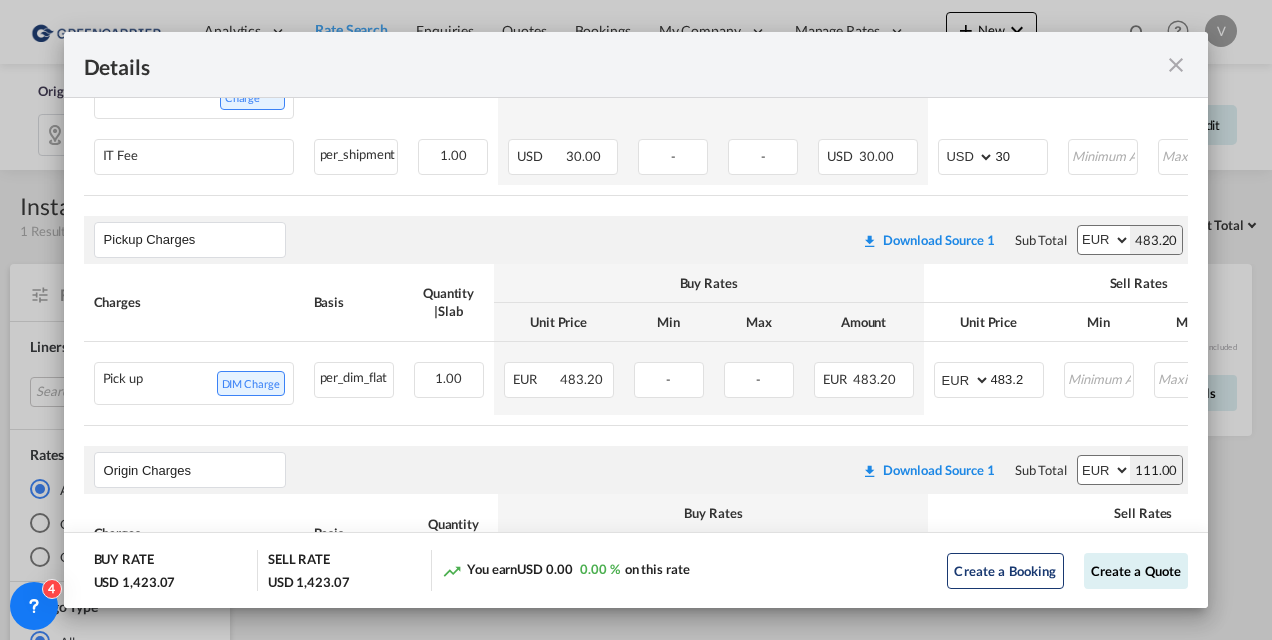 scroll, scrollTop: 612, scrollLeft: 0, axis: vertical 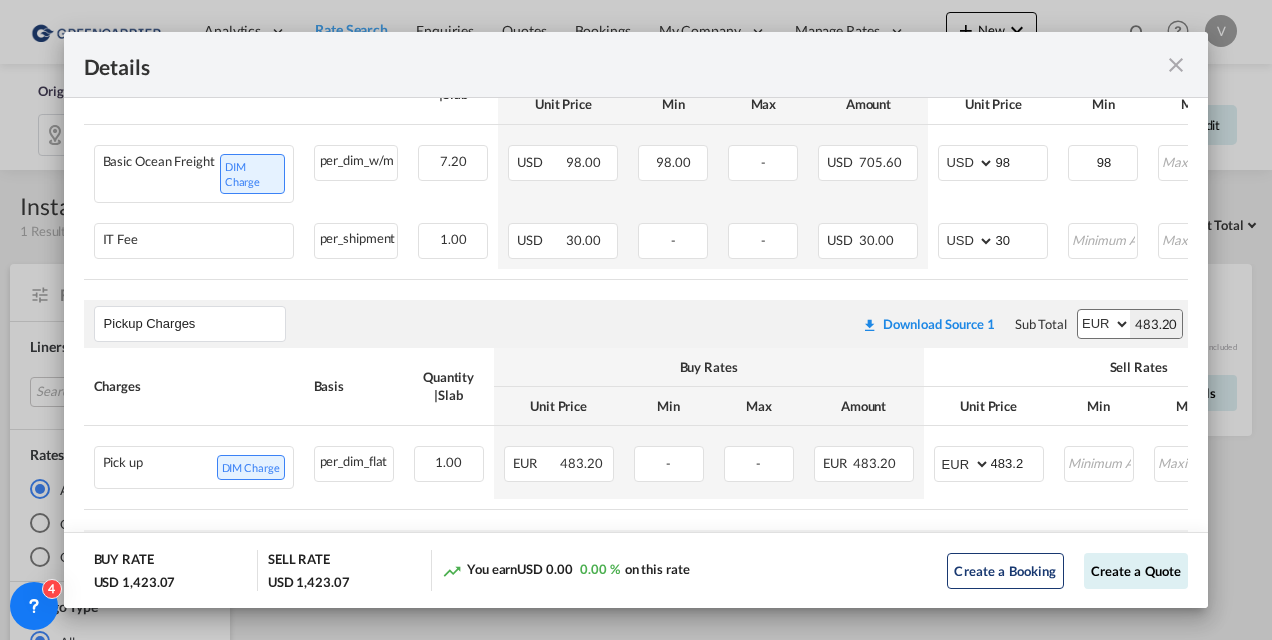 click at bounding box center (1176, 65) 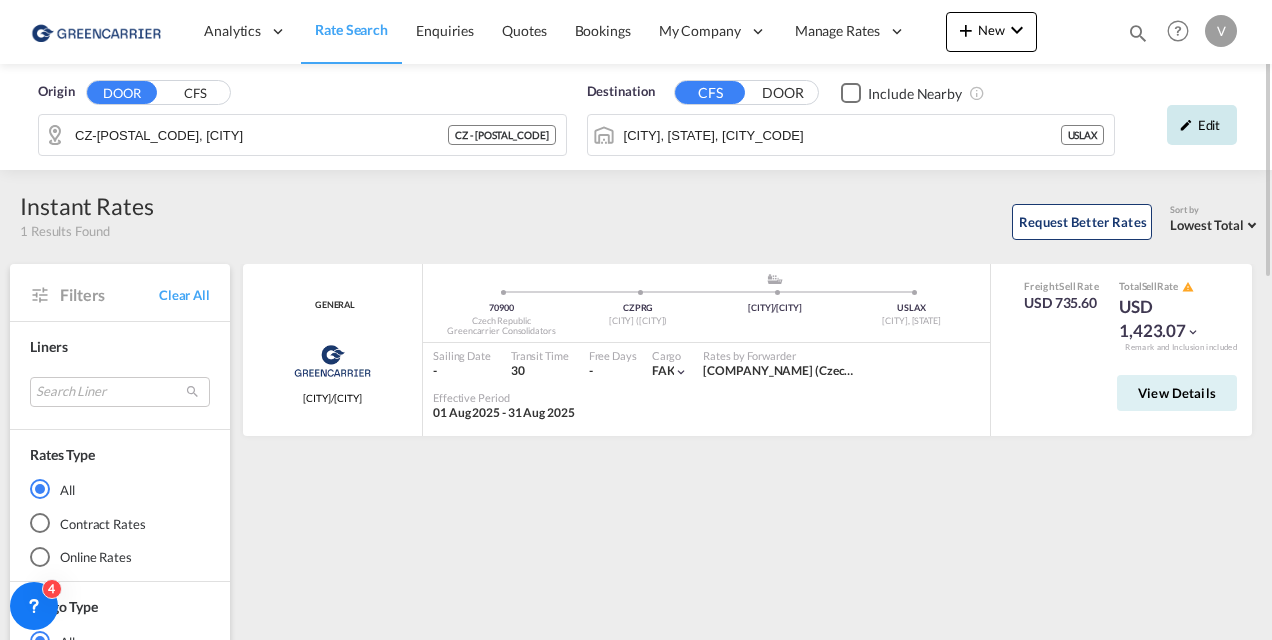 click on "Edit" at bounding box center [1202, 125] 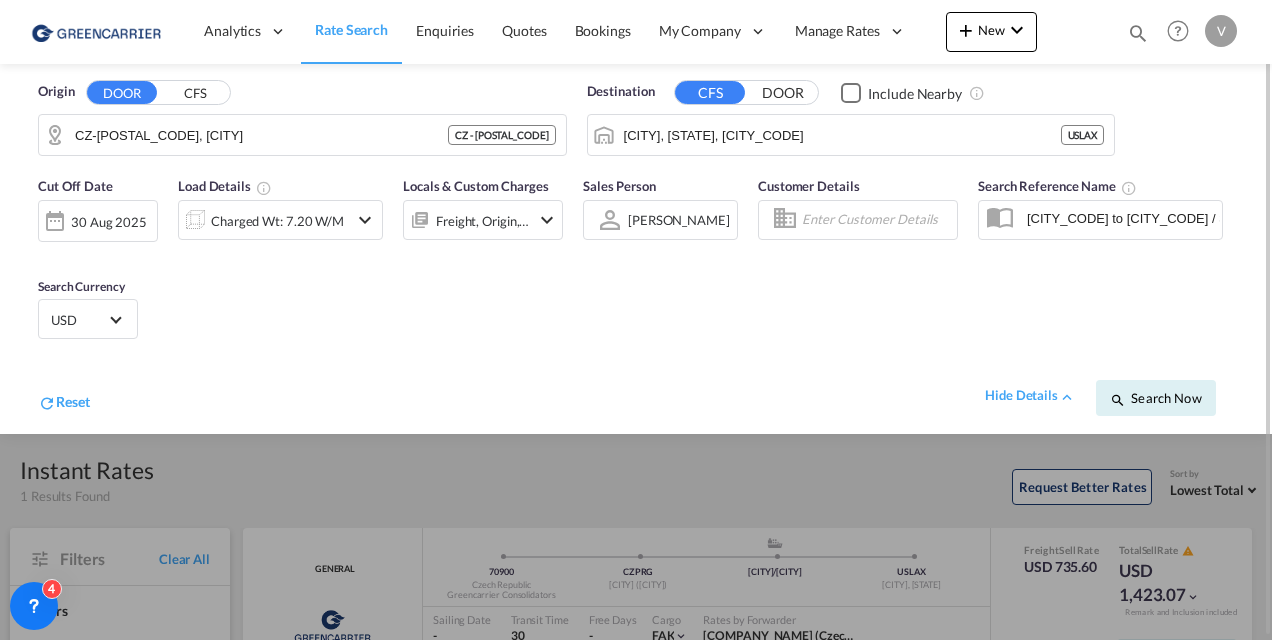 click at bounding box center (365, 220) 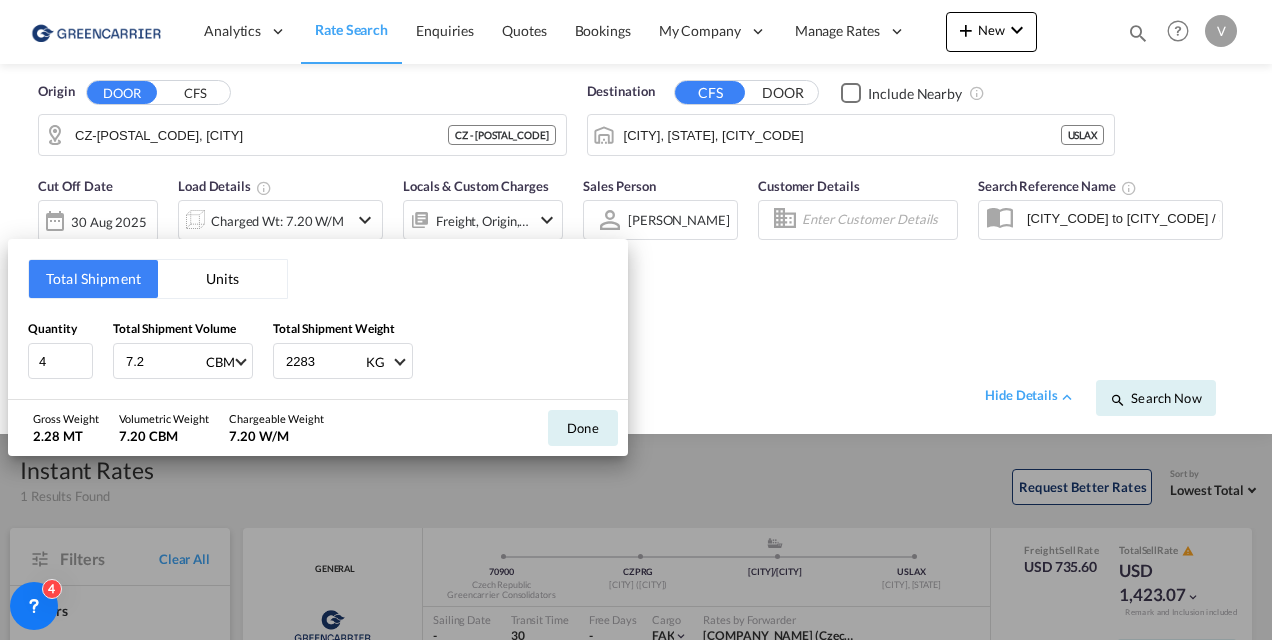 click on "Total Shipment
Units Quantity 4 Total Shipment Volume 7.2 CBM
CBM CFT
Total Shipment Weight 2283 KG
KG LB Gross Weight
2.28 MT
Volumetric Weight
7.20 CBM
Chargeable Weight
7.20 W/M
Done" at bounding box center (636, 320) 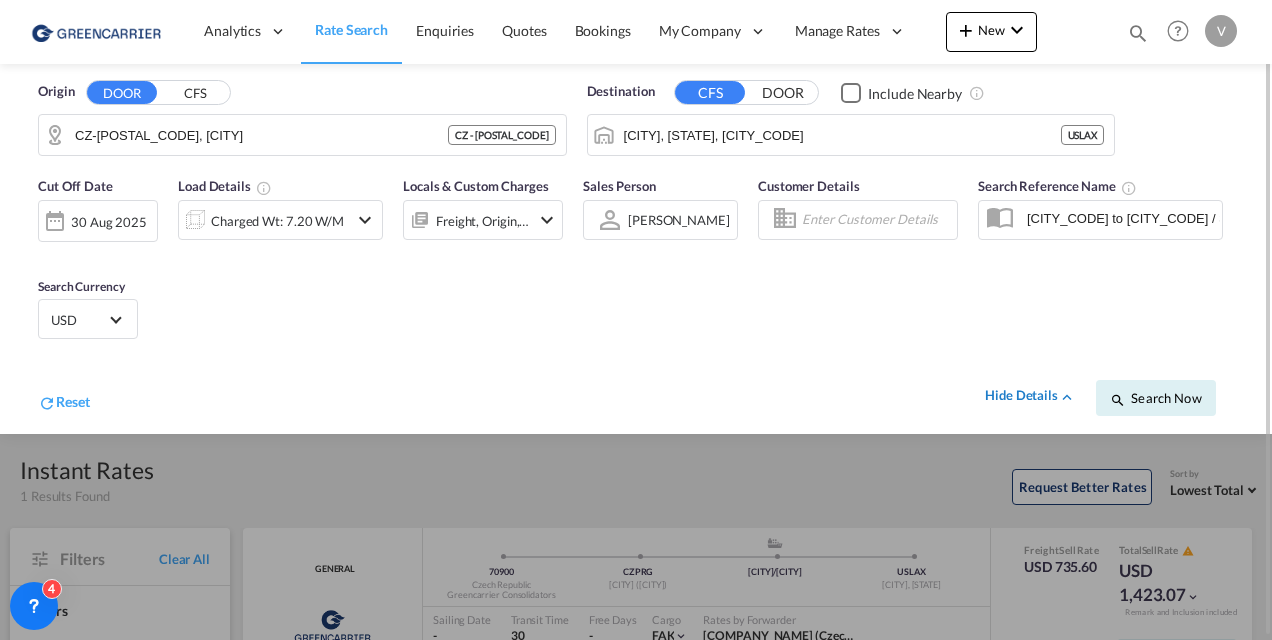 click at bounding box center (1067, 397) 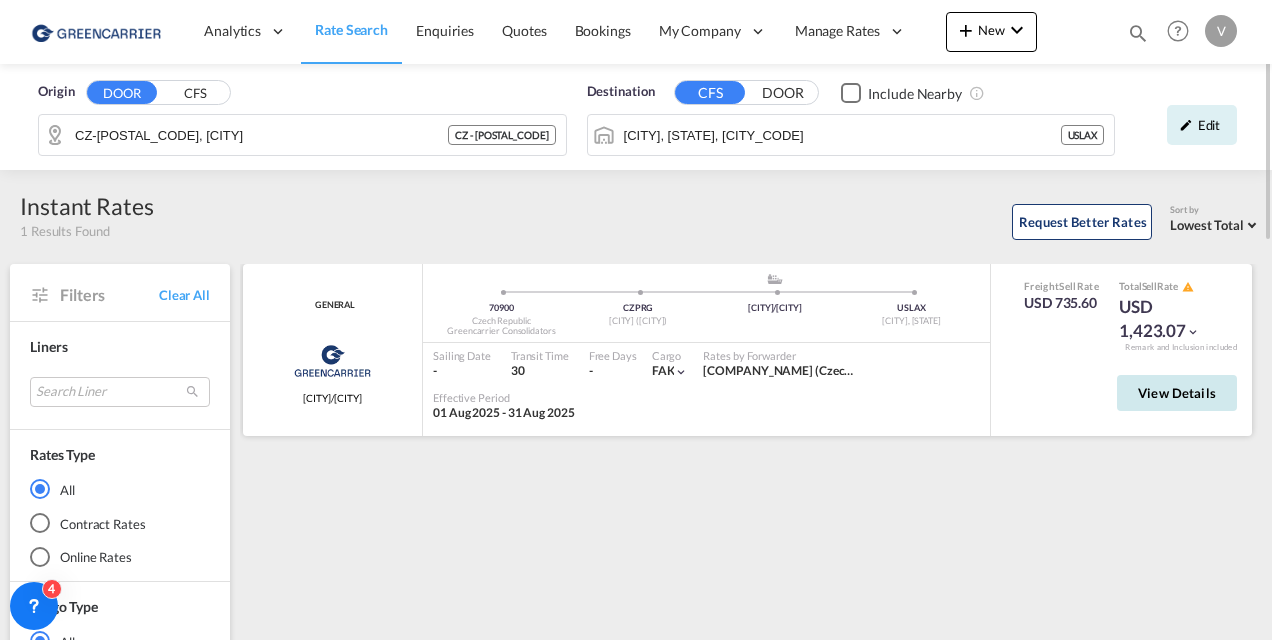 click on "View Details" at bounding box center (1177, 393) 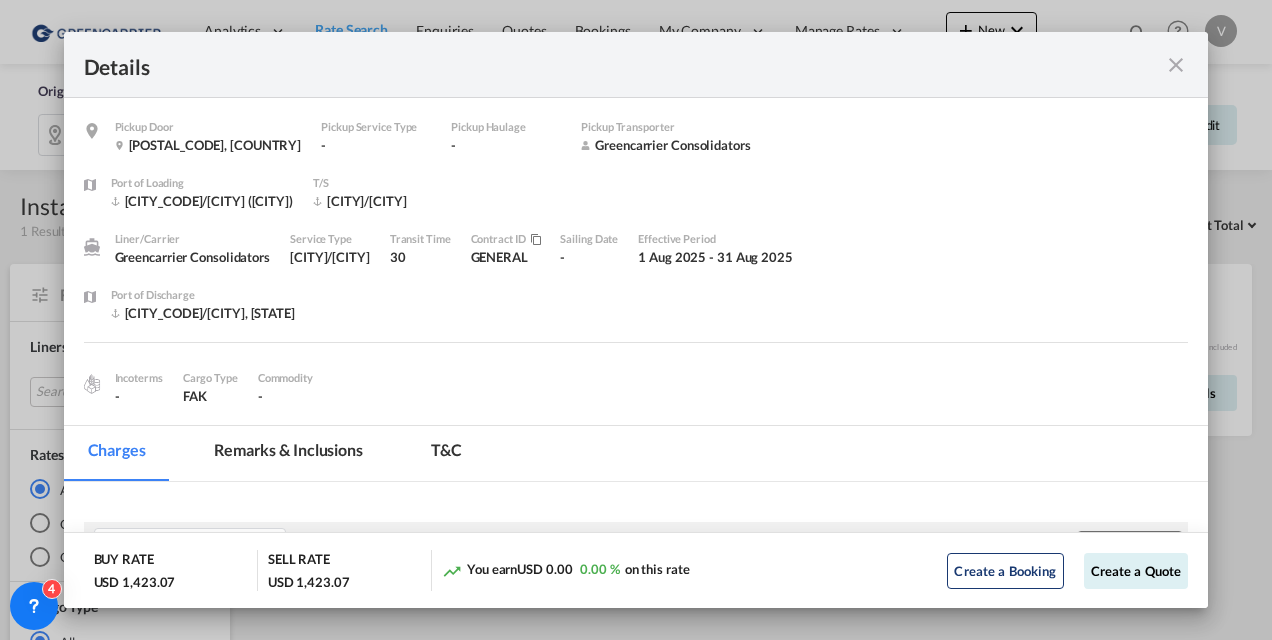 click at bounding box center [1176, 65] 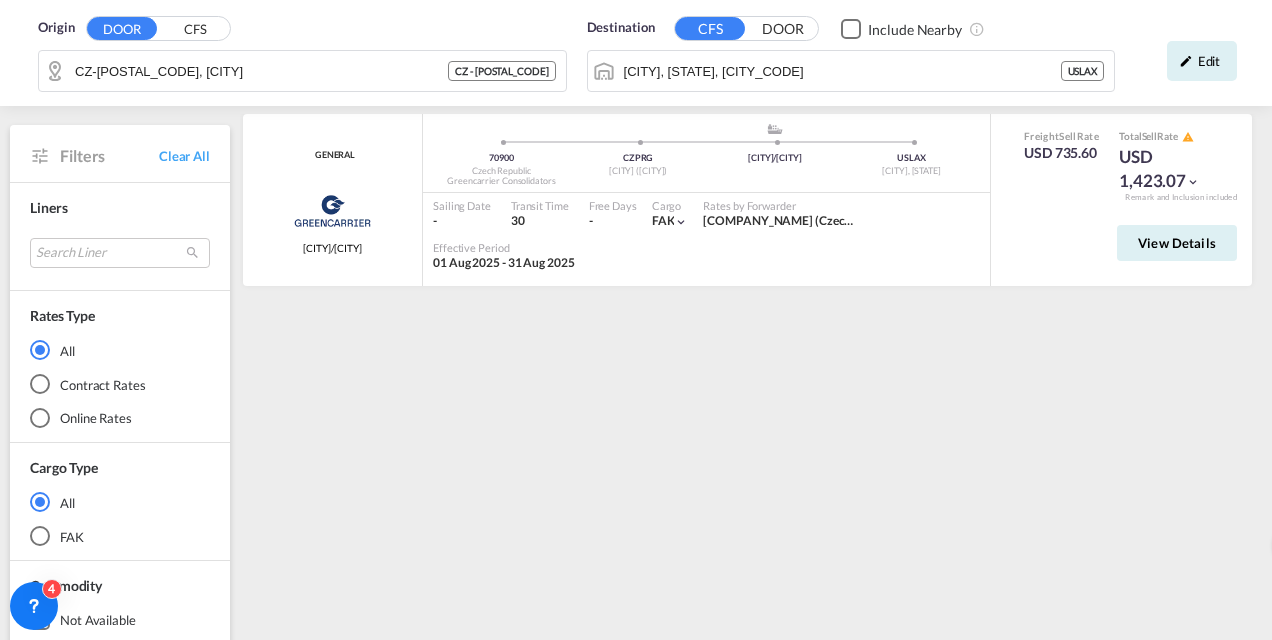 scroll, scrollTop: 180, scrollLeft: 0, axis: vertical 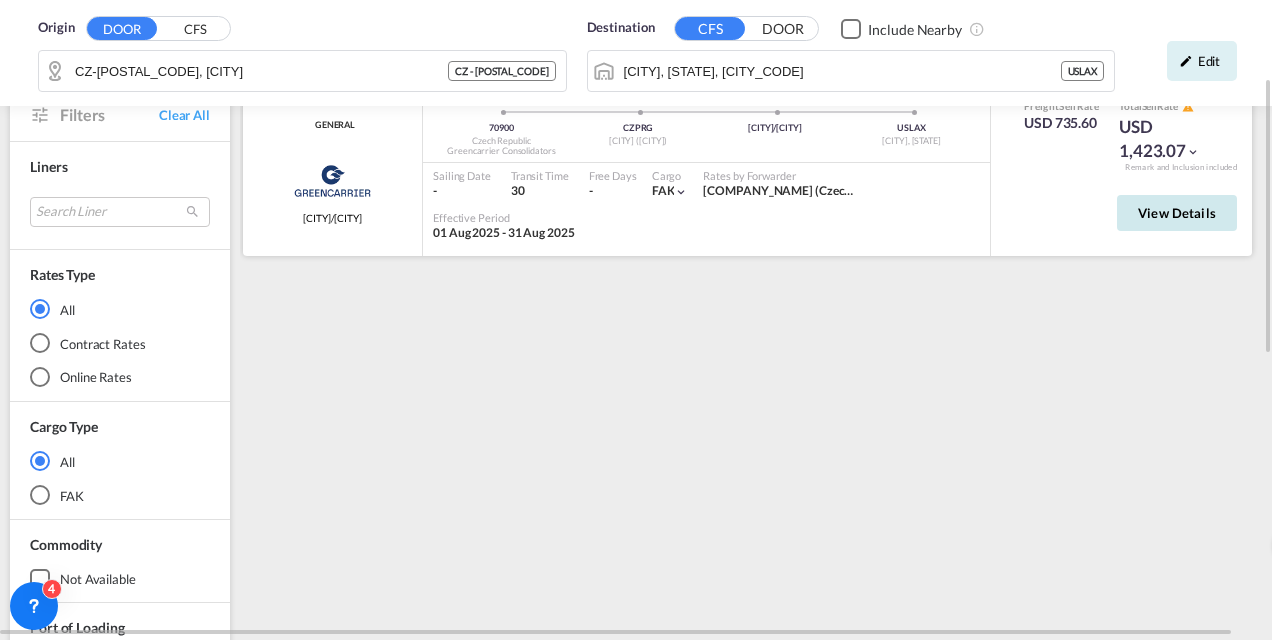 click on "View Details" at bounding box center [1177, 213] 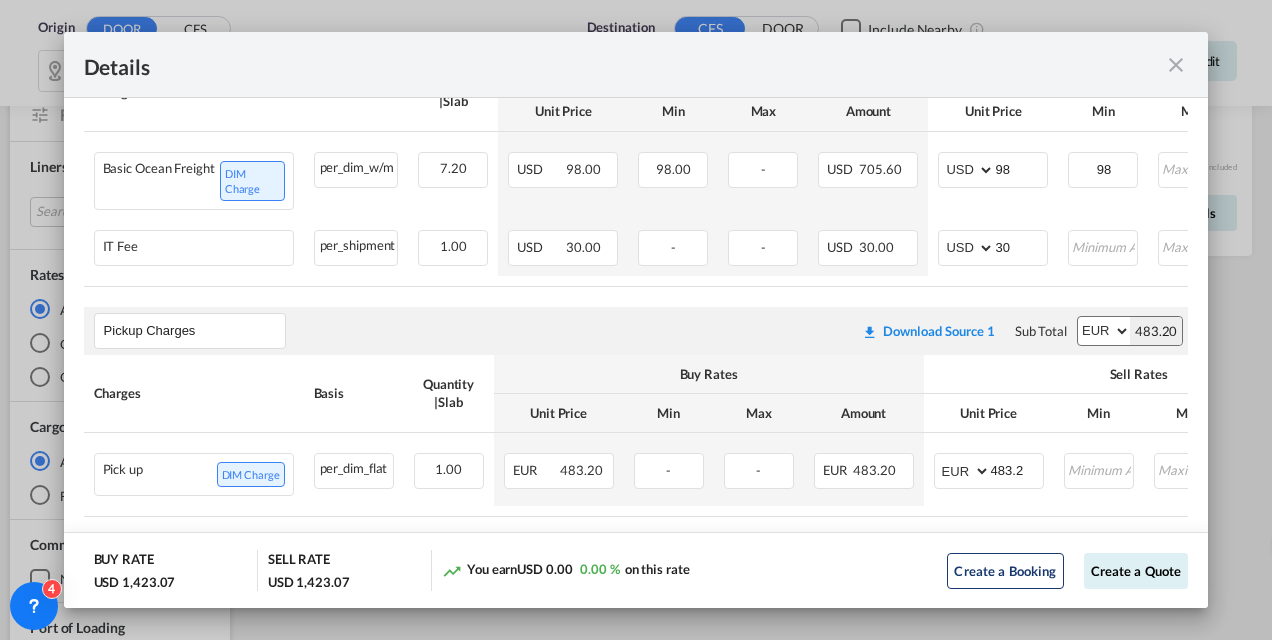 scroll, scrollTop: 515, scrollLeft: 0, axis: vertical 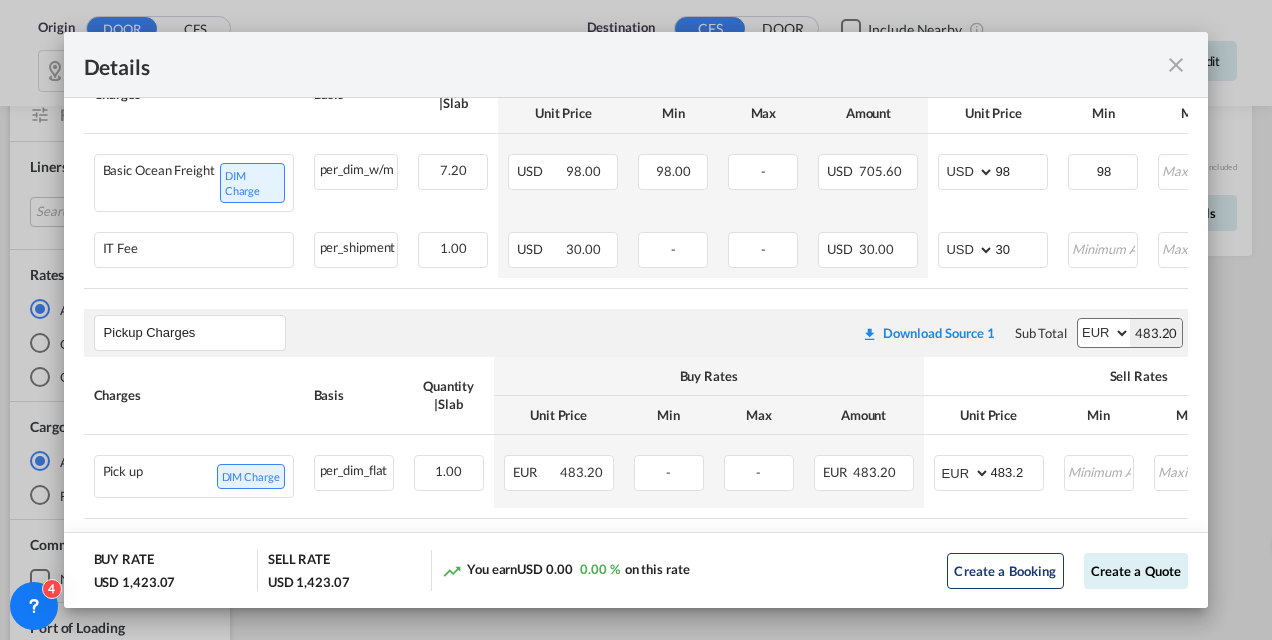 click at bounding box center [1176, 65] 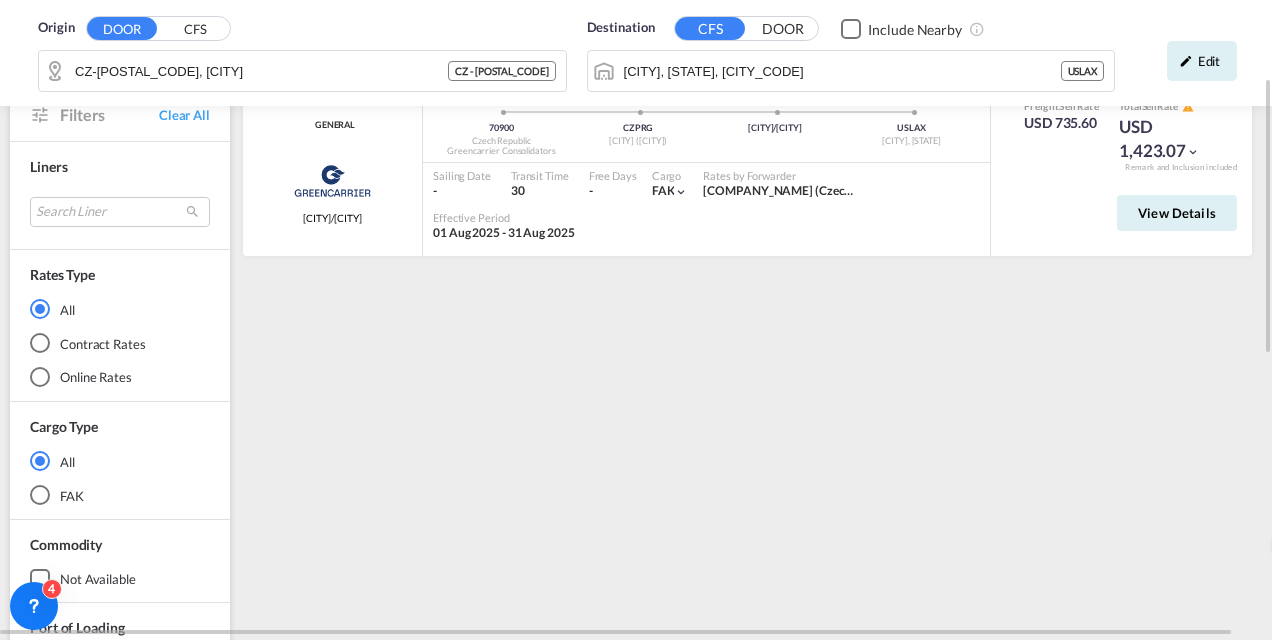 click on "GENERAL
[COMPANY_NAME]
[CITY]/[CITY]
added by you
[POSTAL_CODE] [COUNTRY]
[COMPANY_NAME]
.a{fill:#aaa8ad;} .a{fill:#aaa8ad;}
[CITY_CODE] [CITY] ([CITY])
[CITY]/[CITY]
[CITY]/[CITY], [STATE]
Sailing Date
-
Transit Time
30
Free Days
View -
Cargo
FAK  |
Rates by Forwarder
[COMPANY_NAME] (Czech Republic)
Effective Period
01 [MONTH] [YEAR] - 31 [MONTH] [YEAR]
Freight  Sell  Rate
USD 735.60
Total  Sell
Rate
USD 1,423.07
Remark and Inclusion included
View Details
Do you want to delete this rate card ?
Tap to Undo Delete" at bounding box center (751, 684) 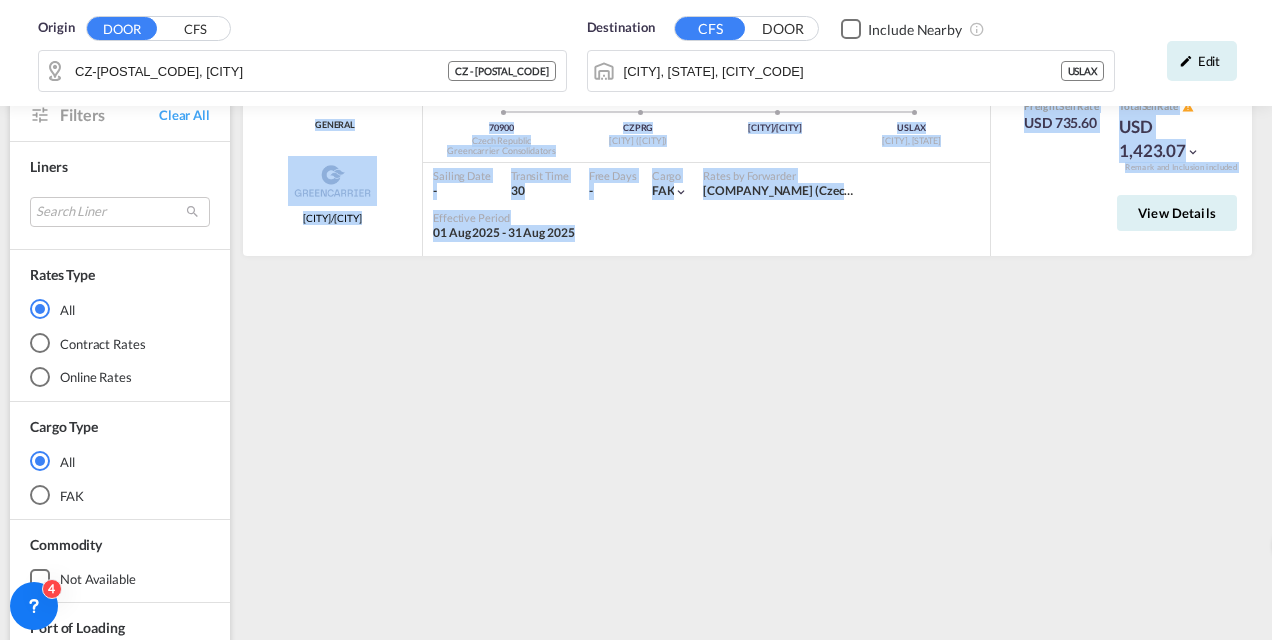 drag, startPoint x: 1271, startPoint y: 284, endPoint x: 1275, endPoint y: 87, distance: 197.0406 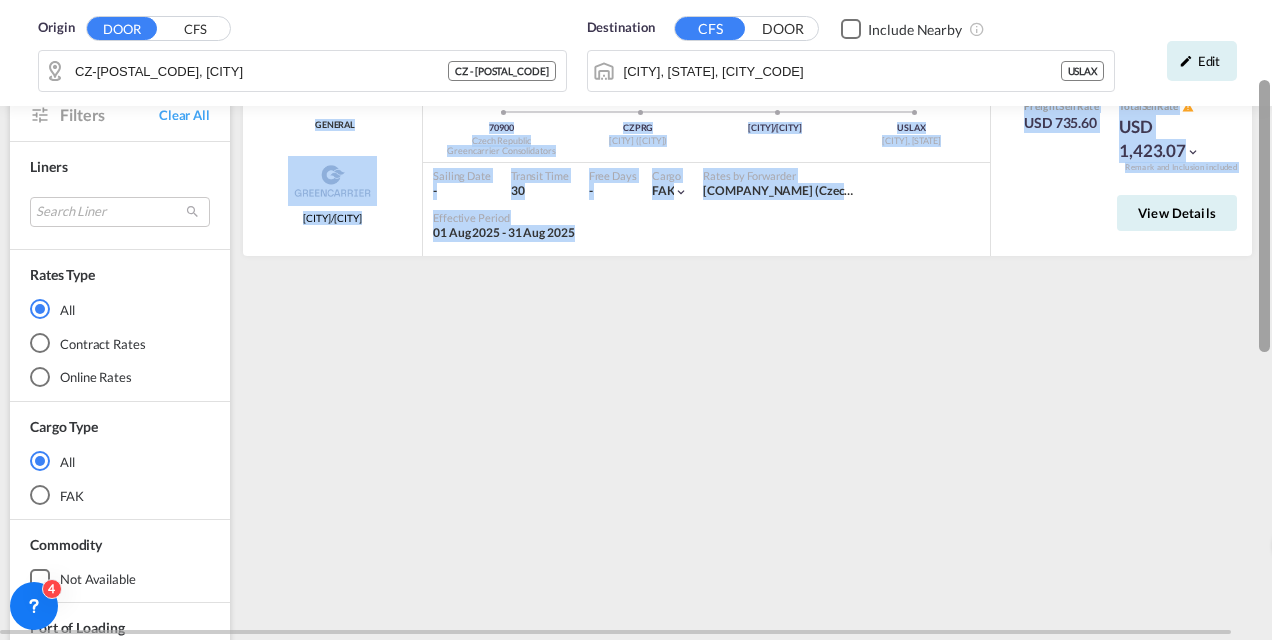 scroll, scrollTop: 0, scrollLeft: 0, axis: both 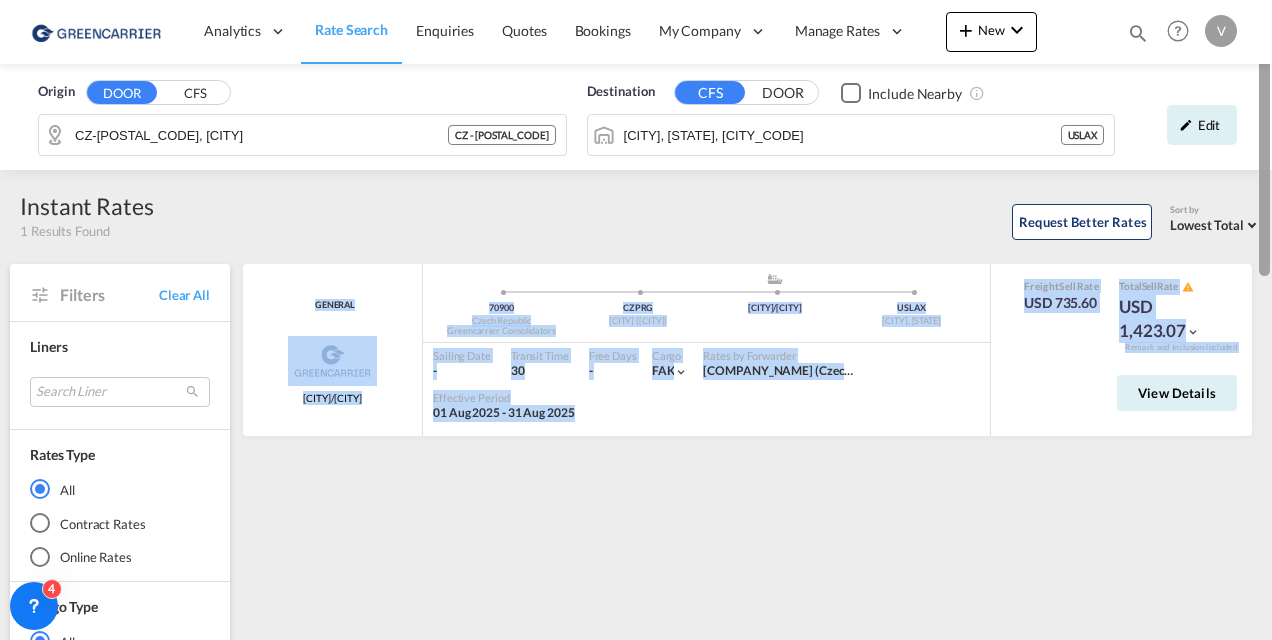 drag, startPoint x: 1269, startPoint y: 118, endPoint x: 1275, endPoint y: -64, distance: 182.09888 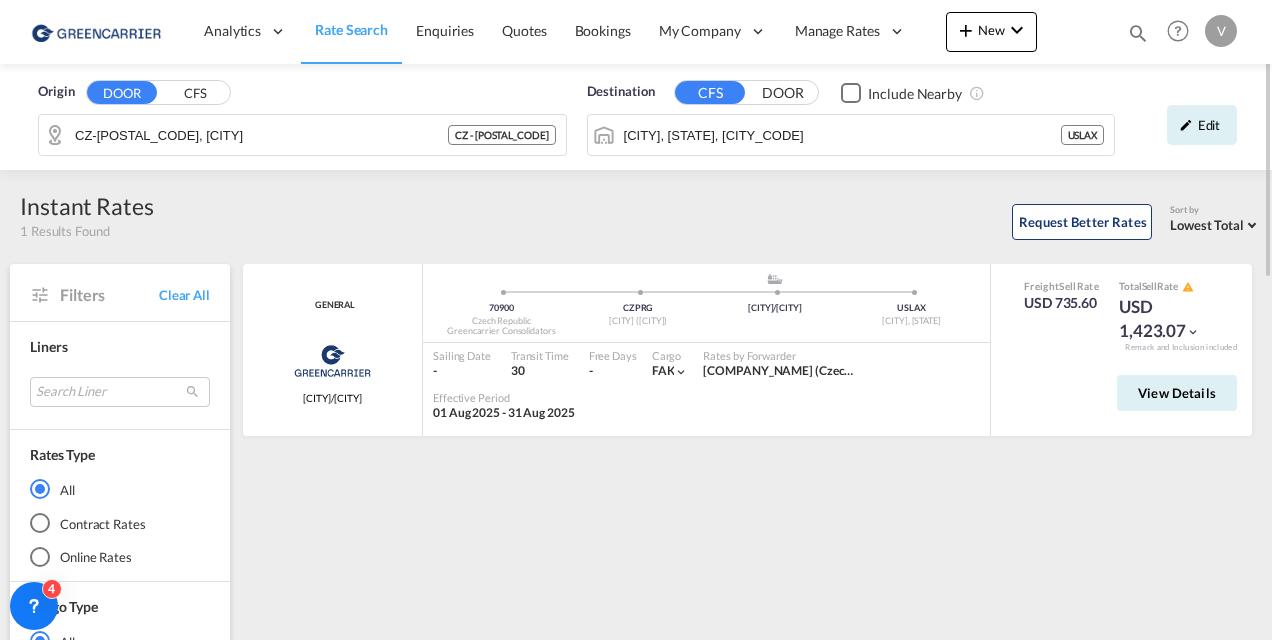 click on "Origin   DOOR
CFS
CZ-[POSTAL_CODE], [CITY]
CZ - [POSTAL_CODE]
Destination
CFS   DOOR Include Nearby
[CITY], [STATE], [CITY_CODE]
[CITY_CODE]
Edit Cut Off Date
30 [MONTH] [YEAR] 30/08/2025   Load Details
Charged Wt: 7.20 W/M
Locals & Custom Charges Freight,  Origin,  Destination
Sales Person
[PERSON_NAME] Select Sales Person
[PERSON_NAME]
[PERSON_NAME]
Export gcc cz .
[PERSON_NAME]
[PERSON_NAME]
[PERSON_NAME]
[PERSON_NAME] Select Sales Person
Customer Details
Search Reference Name
[CITY_CODE] to [CITY_CODE] / 30 [MONTH] [YEAR] Search Currency
USD
د.إ  AED United Arab Emirates Dirham Af  AFN Afghan afghani Lek  ALL Albania Lek ֏  AMD Armenia ƒ  ANG Netherlands Antilles Guilder Kz" at bounding box center [636, 773] 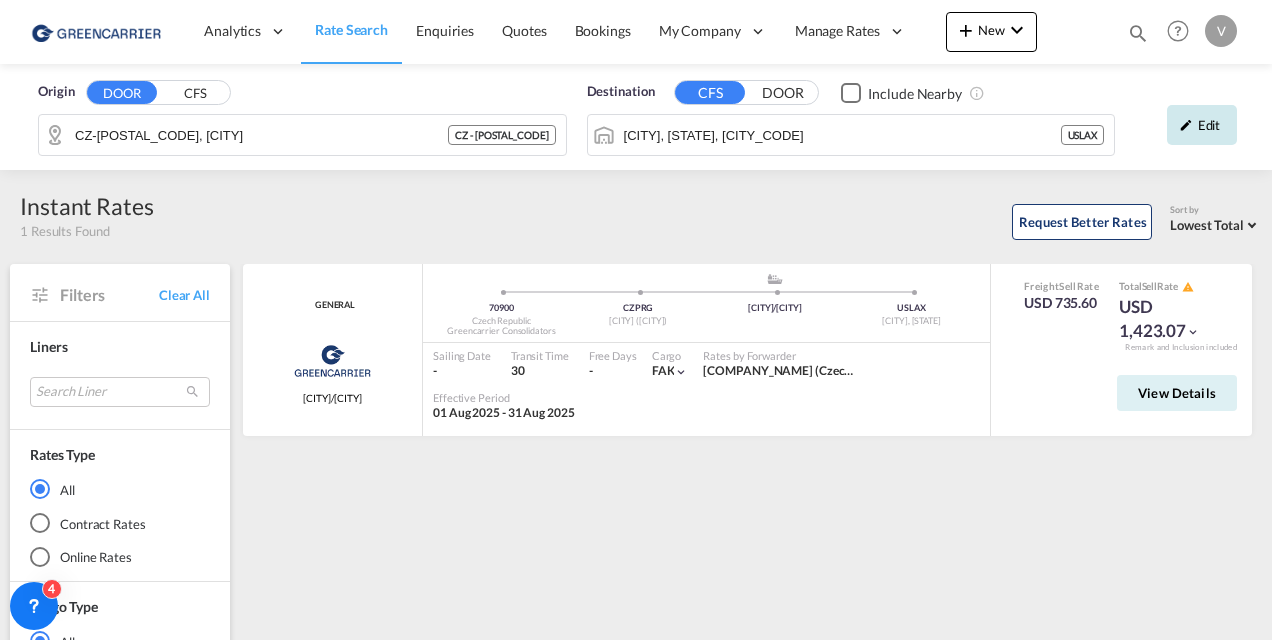 click on "Edit" at bounding box center (1202, 125) 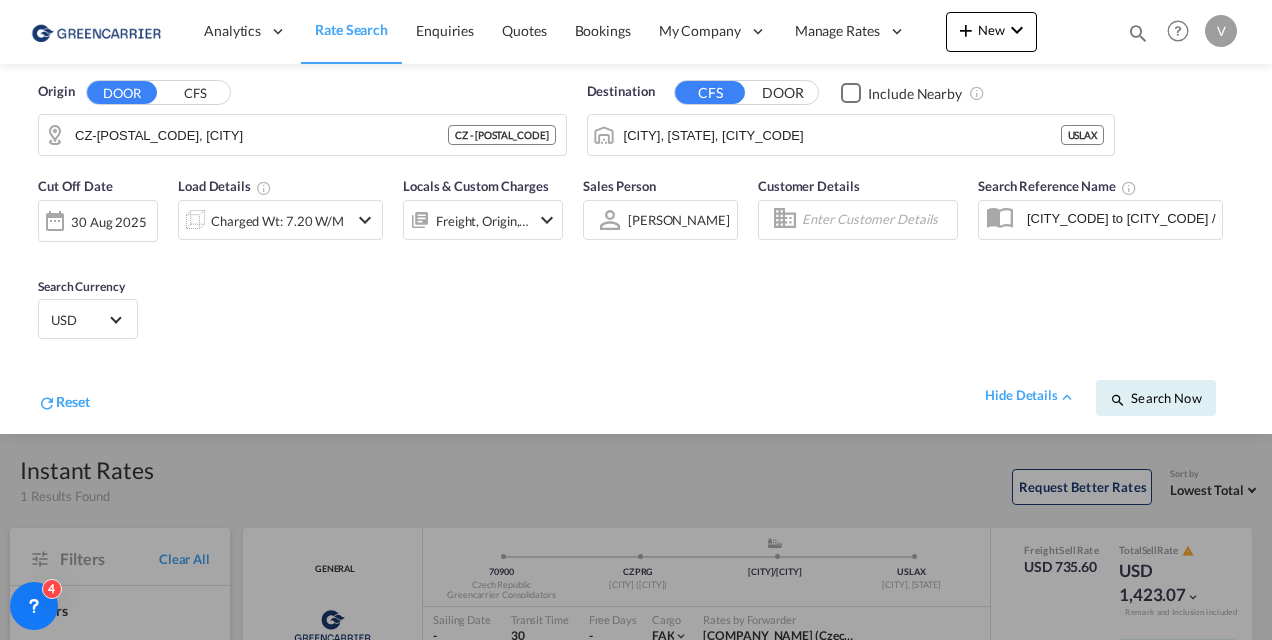 click at bounding box center (365, 220) 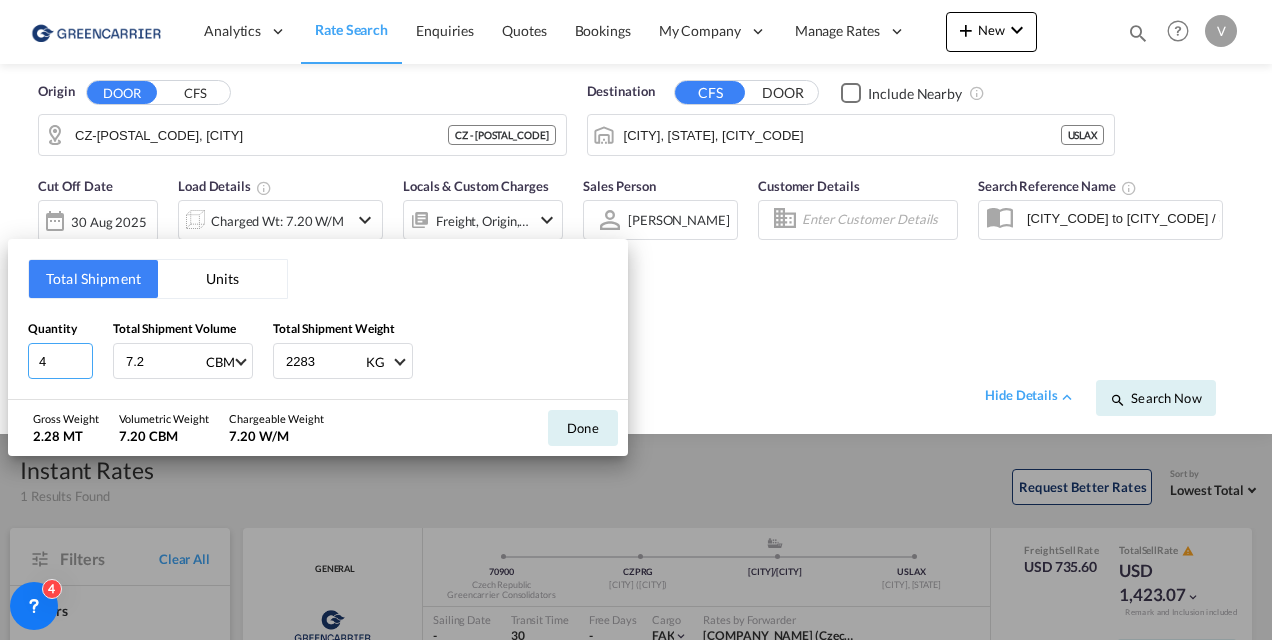 click on "4" at bounding box center [60, 361] 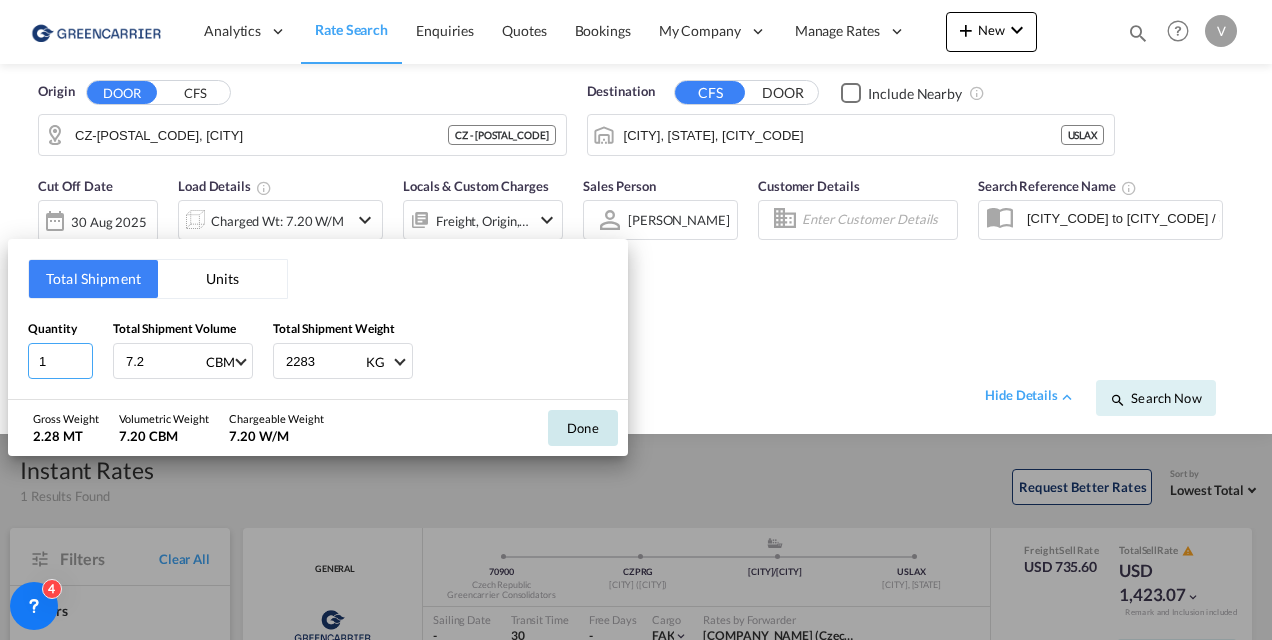 type on "1" 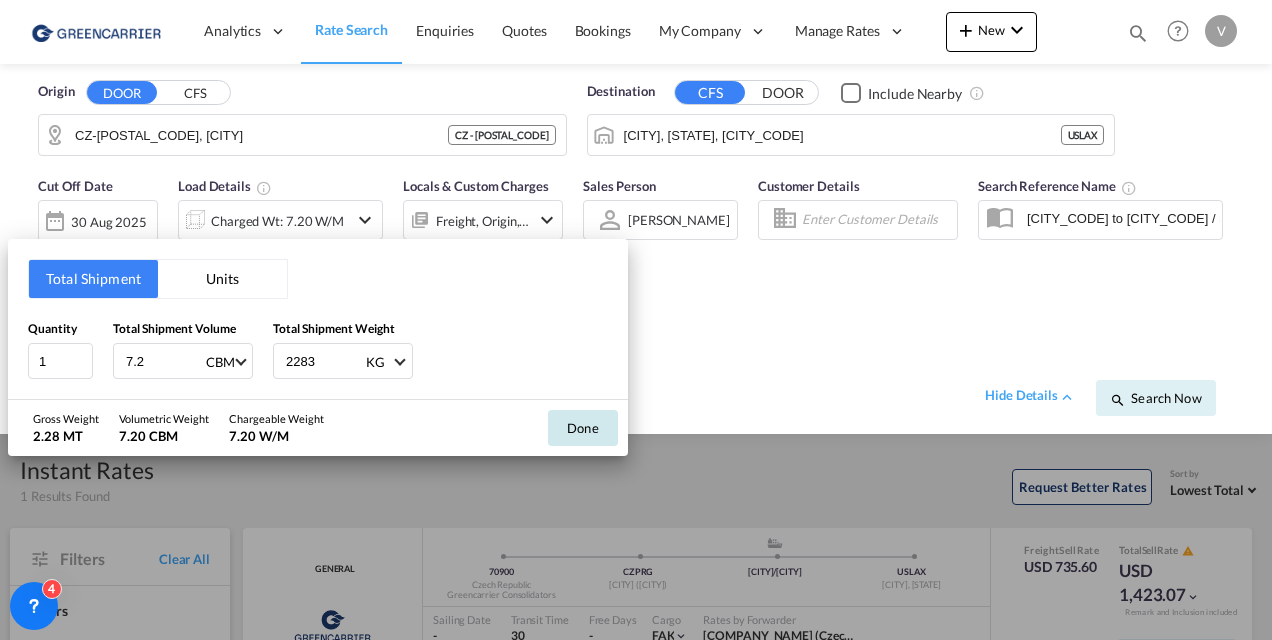 click on "Done" at bounding box center [583, 428] 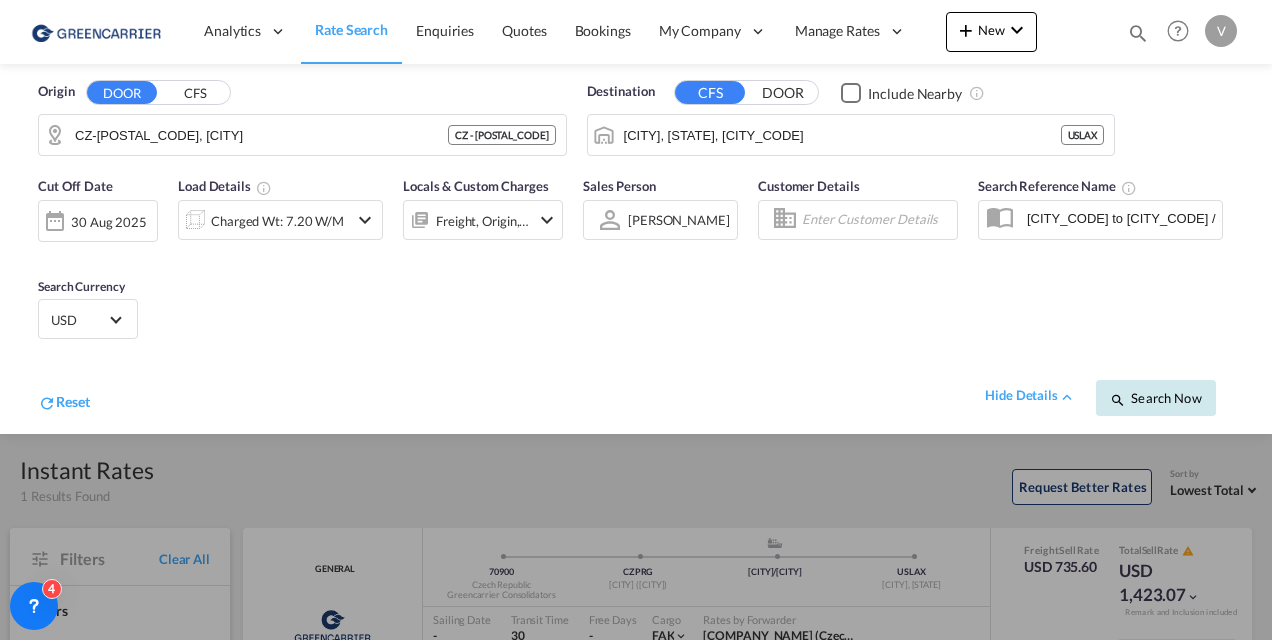 click on "Search Now" at bounding box center [1156, 398] 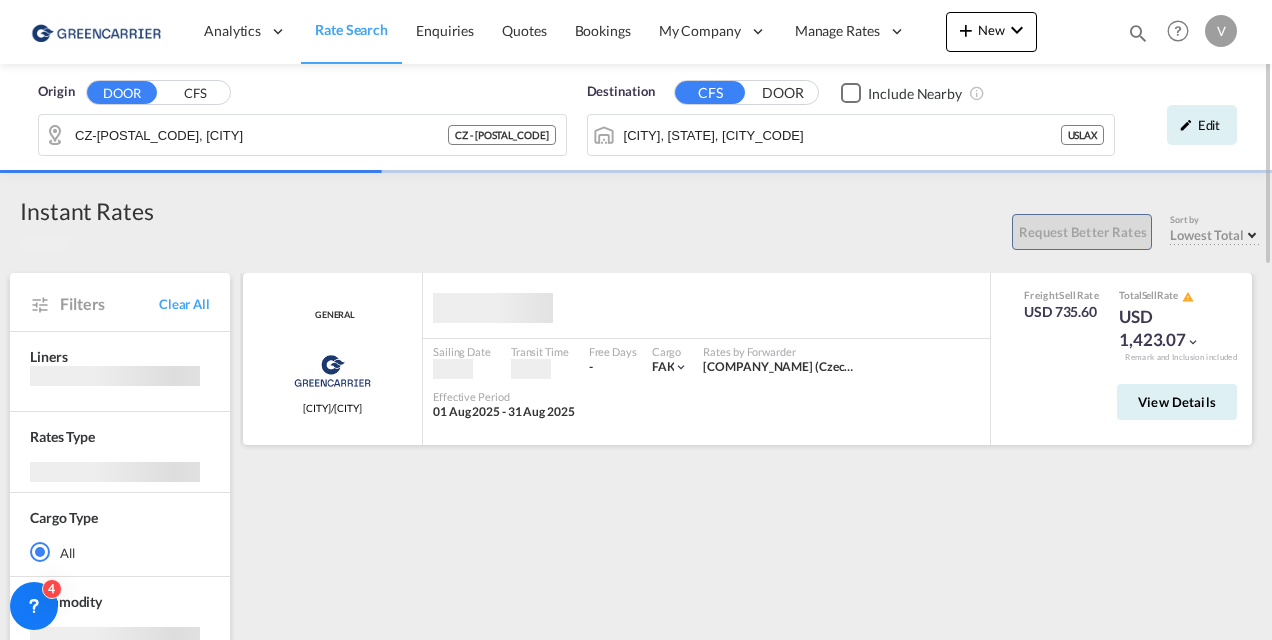 click at bounding box center (1193, 342) 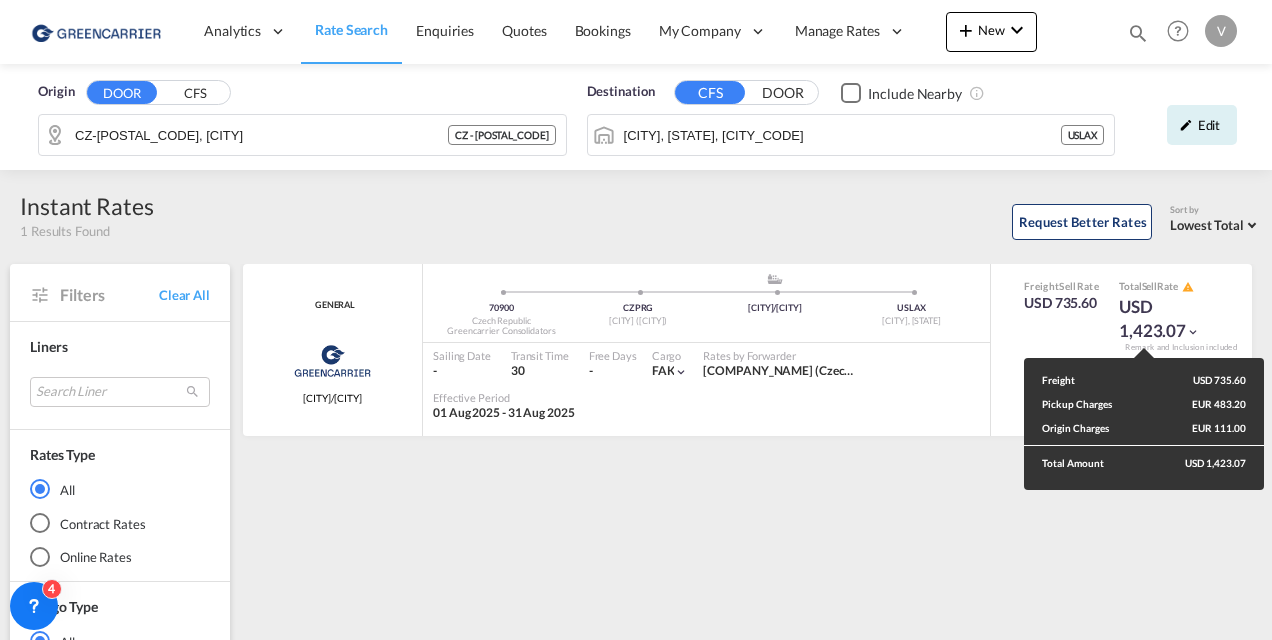 click on "Analytics
Reports
Dashboard
Rate Search
Enquiries
Quotes" at bounding box center [636, 320] 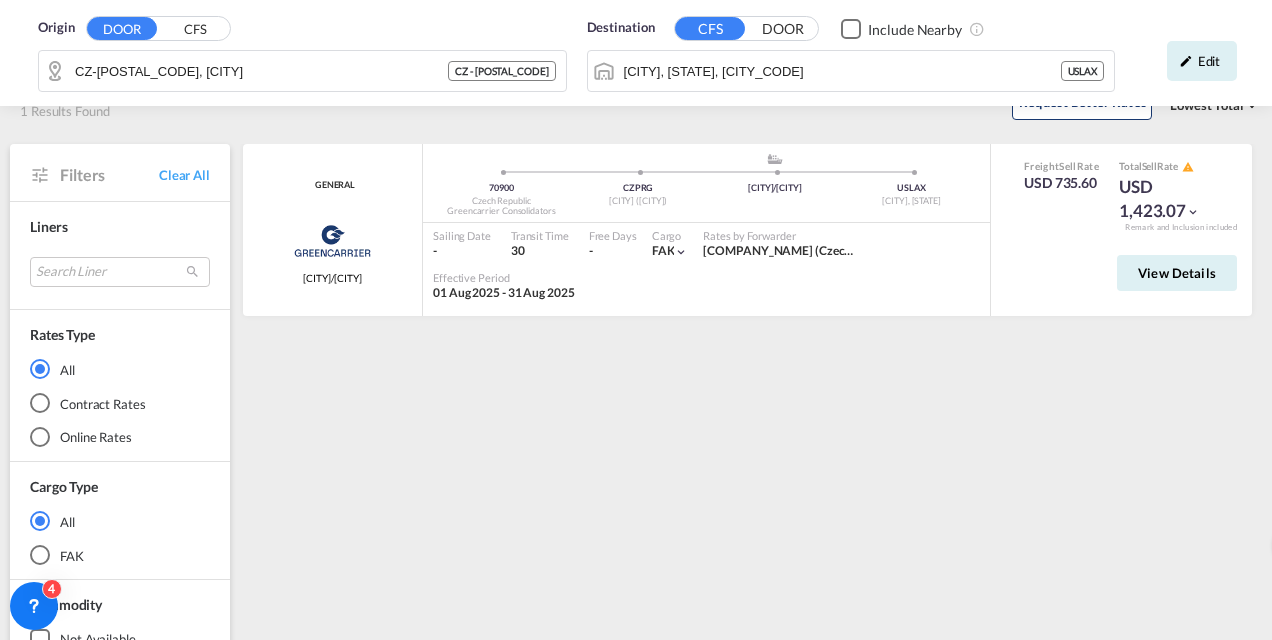scroll, scrollTop: 150, scrollLeft: 0, axis: vertical 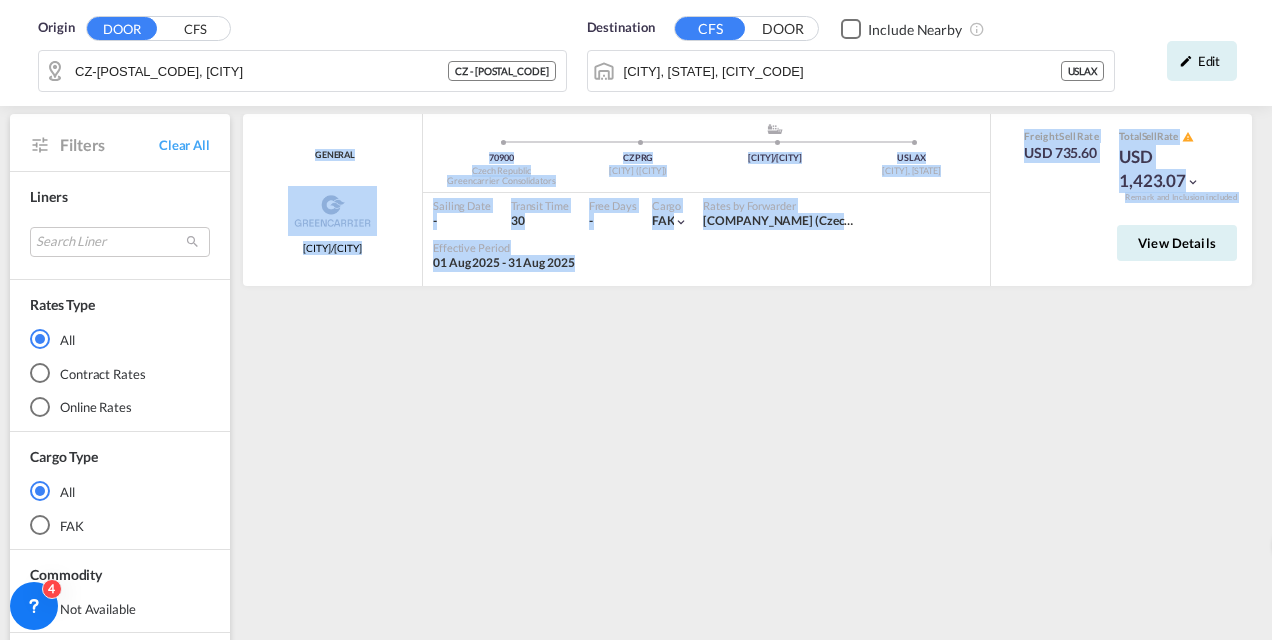 drag, startPoint x: 1271, startPoint y: 144, endPoint x: 1275, endPoint y: 268, distance: 124.0645 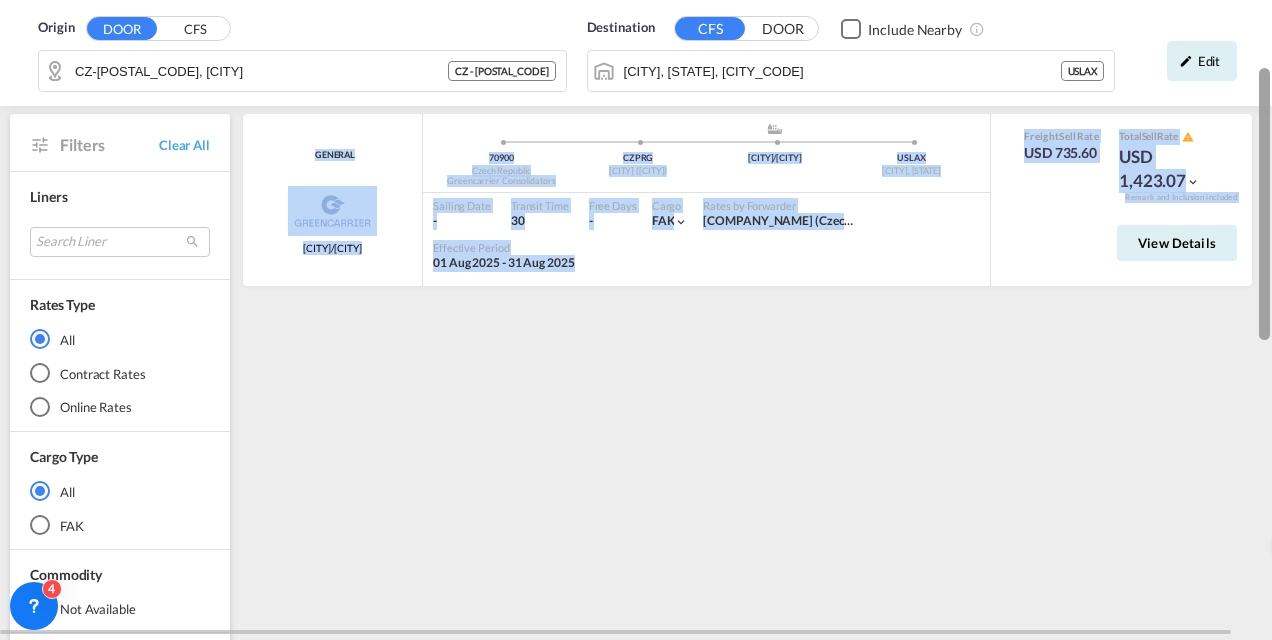 drag, startPoint x: 1275, startPoint y: 268, endPoint x: 1266, endPoint y: 316, distance: 48.83646 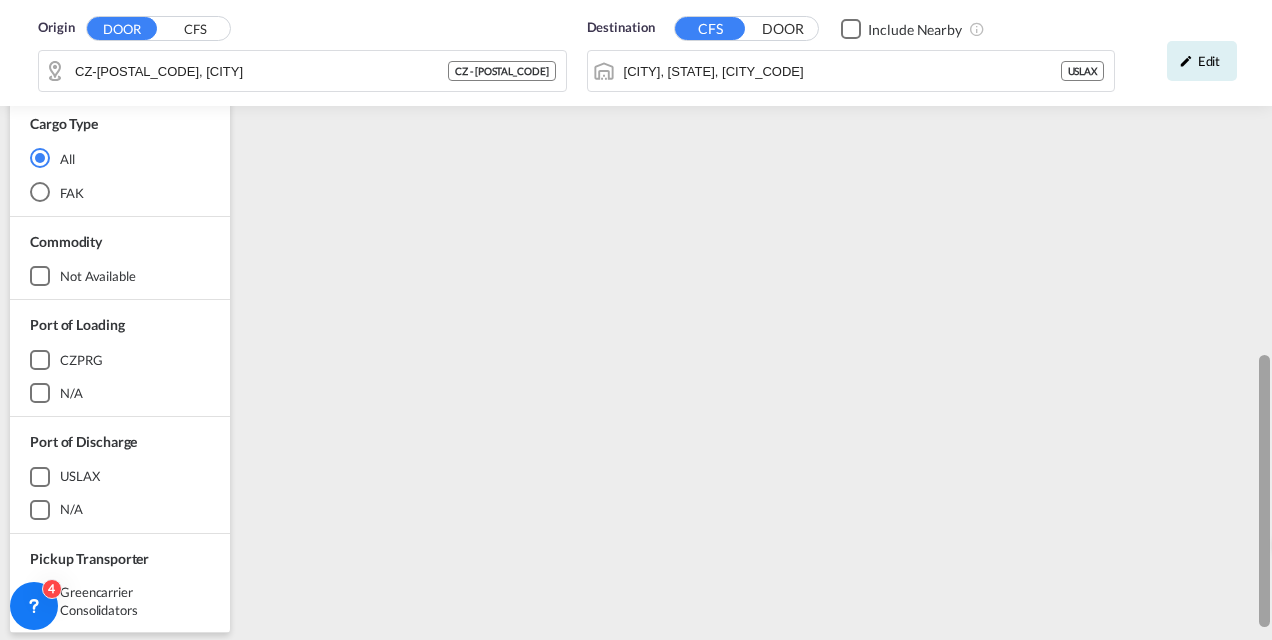 scroll, scrollTop: 680, scrollLeft: 0, axis: vertical 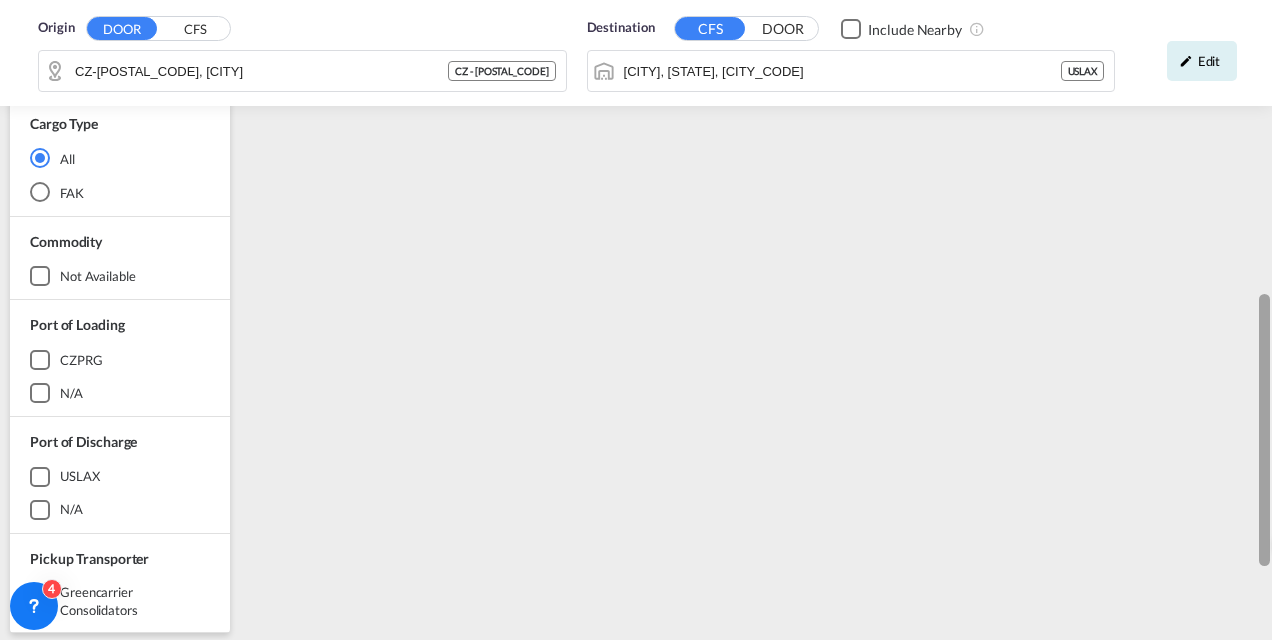 drag, startPoint x: 1266, startPoint y: 316, endPoint x: 1275, endPoint y: 544, distance: 228.17757 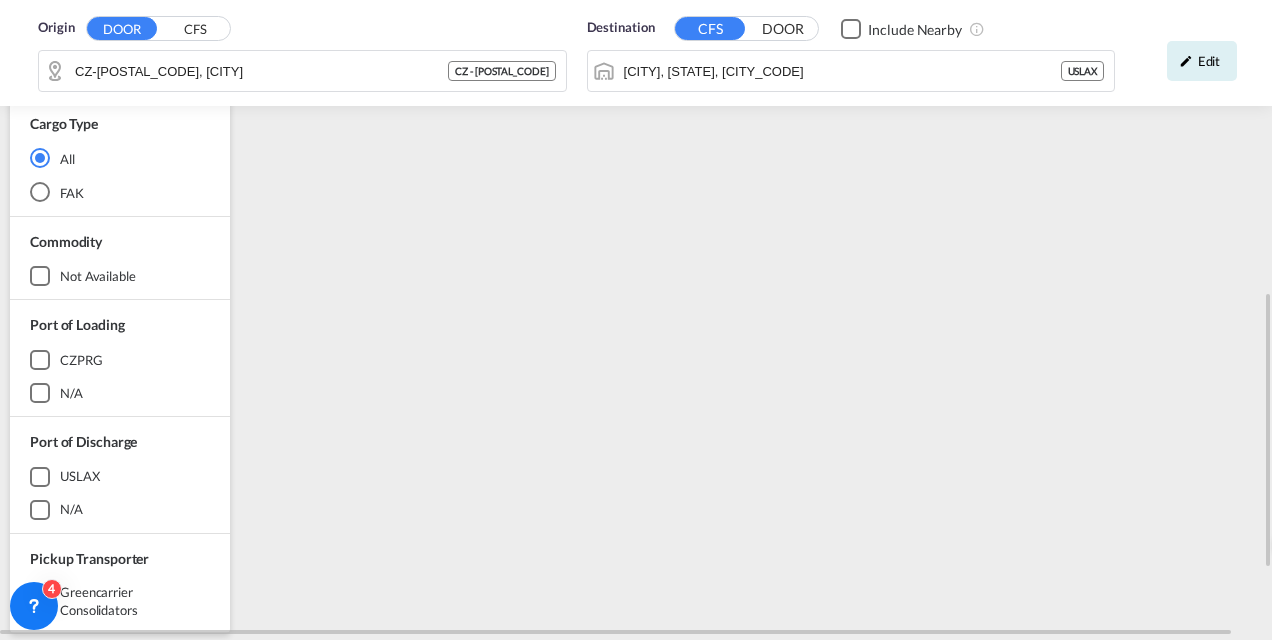 click on "GENERAL
[COMPANY_NAME]
[CITY]/[CITY]
added by you
[POSTAL_CODE] [COUNTRY]
[COMPANY_NAME]
.a{fill:#aaa8ad;} .a{fill:#aaa8ad;}
[CITY_CODE] [CITY] ([CITY])
[CITY]/[CITY]
[CITY]/[CITY], [STATE]
Sailing Date
-
Transit Time
30
Free Days
View -
Cargo
FAK  |
Rates by Forwarder
[COMPANY_NAME] (Czech Republic)
Effective Period
01 [MONTH] [YEAR] - 31 [MONTH] [YEAR]
Freight  Sell  Rate
USD 735.60
Total  Sell
Rate
USD 1,423.07
Remark and Inclusion included
View Details
Do you want to delete this rate card ?
Tap to Undo Delete" at bounding box center [751, 184] 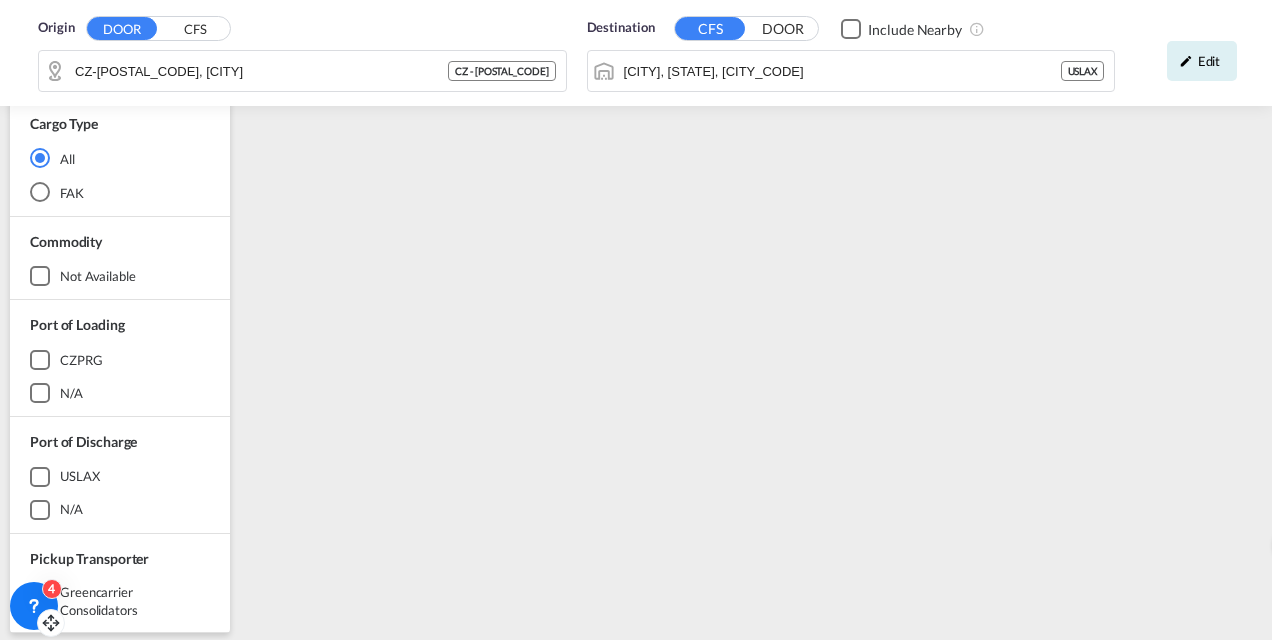 click 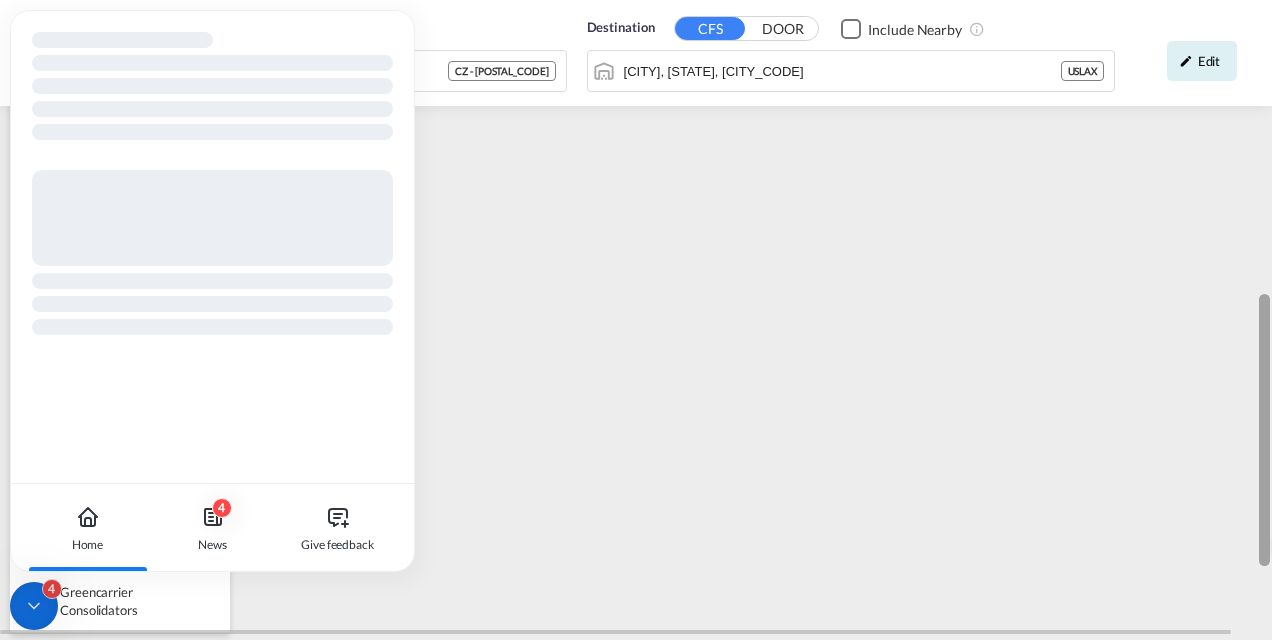 scroll, scrollTop: 0, scrollLeft: 0, axis: both 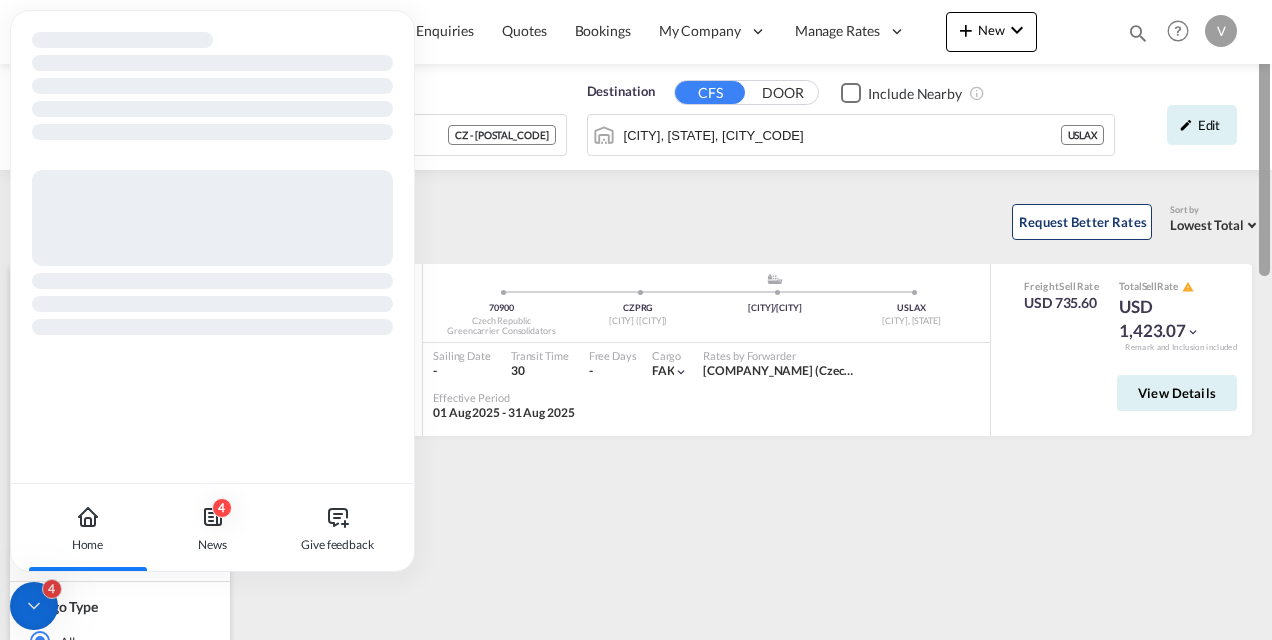drag, startPoint x: 1266, startPoint y: 366, endPoint x: 1242, endPoint y: 28, distance: 338.851 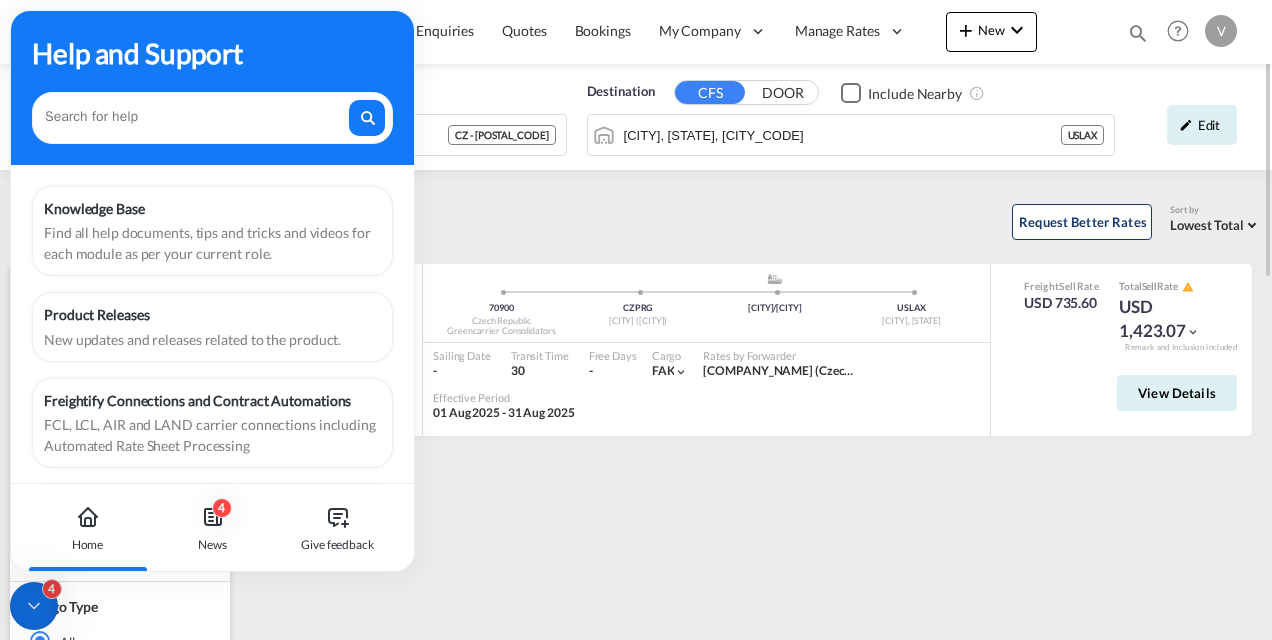 click on "Request Better Rates
Sort by Lowest Total   Lowest Freight Lowest Total Fastest Transit" at bounding box center (708, 219) 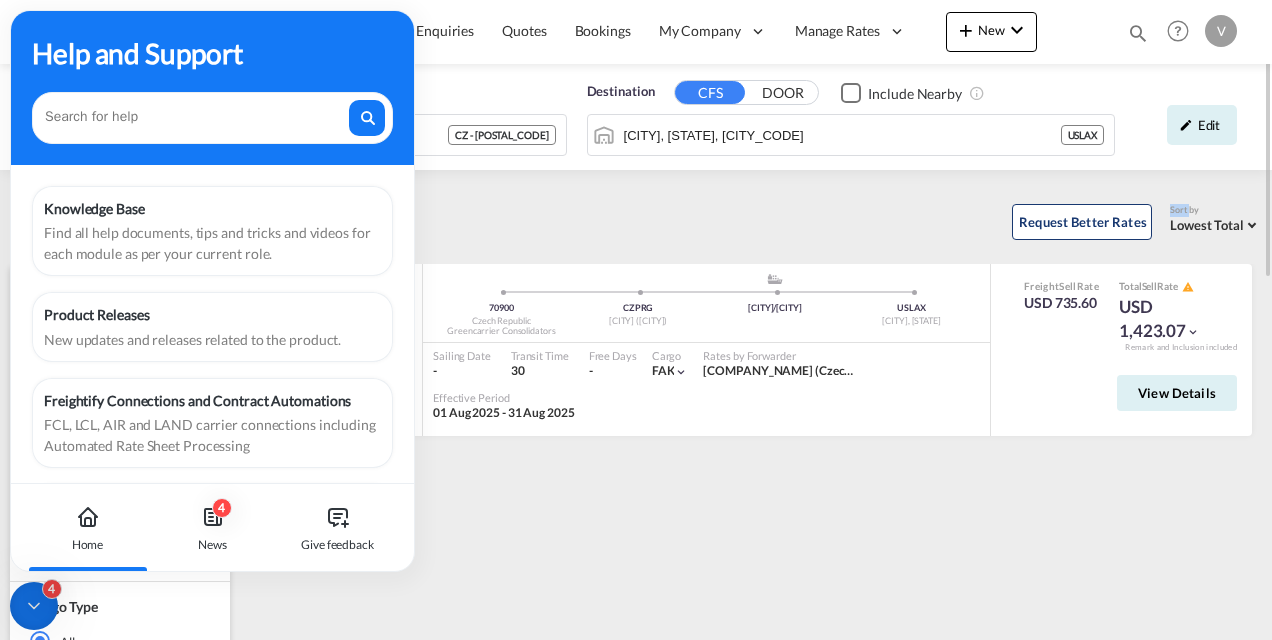click on "Request Better Rates
Sort by Lowest Total   Lowest Freight Lowest Total Fastest Transit" at bounding box center [708, 219] 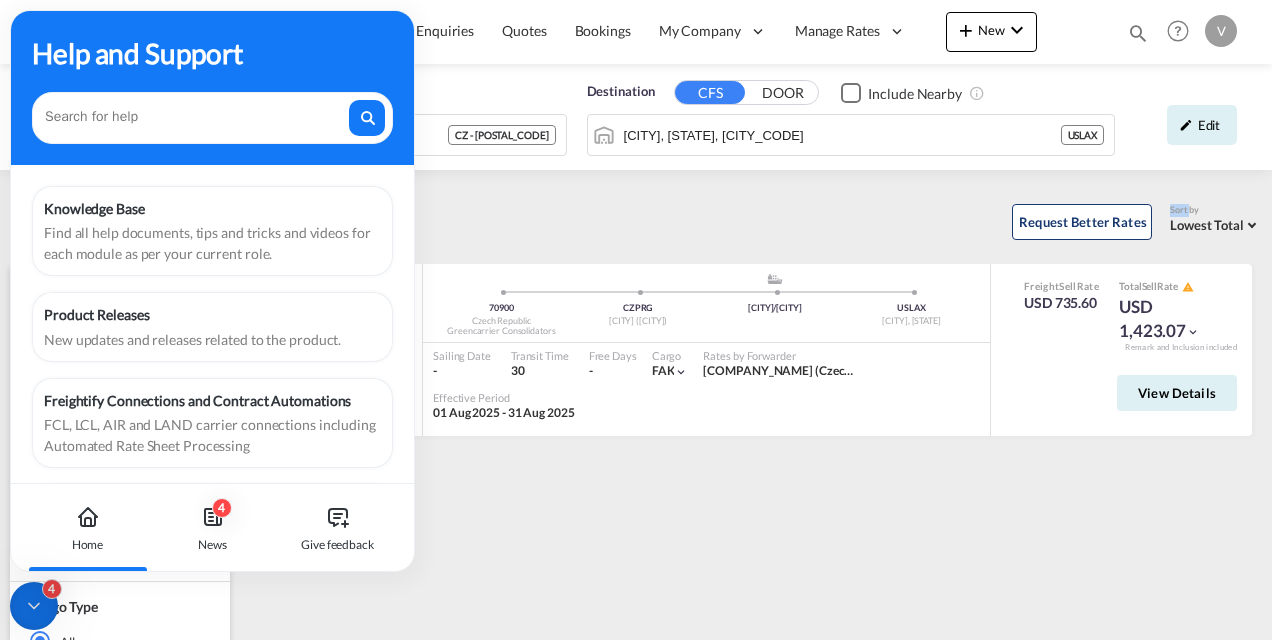 click on "4" at bounding box center [34, 606] 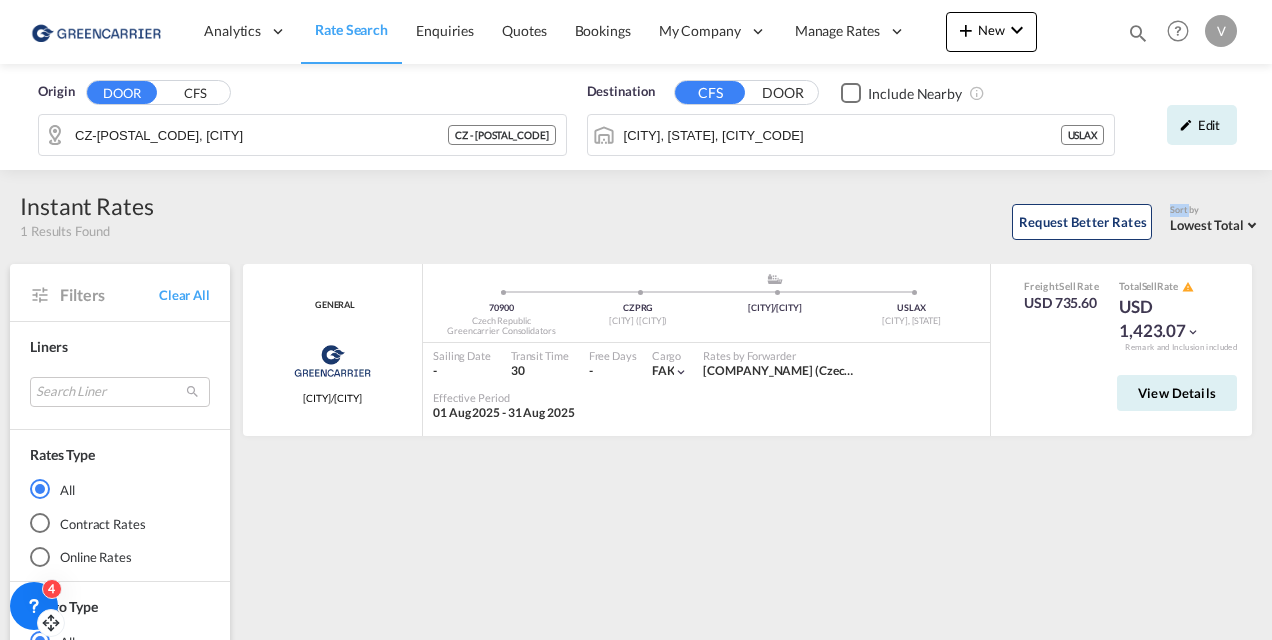 click on "4" at bounding box center (34, 606) 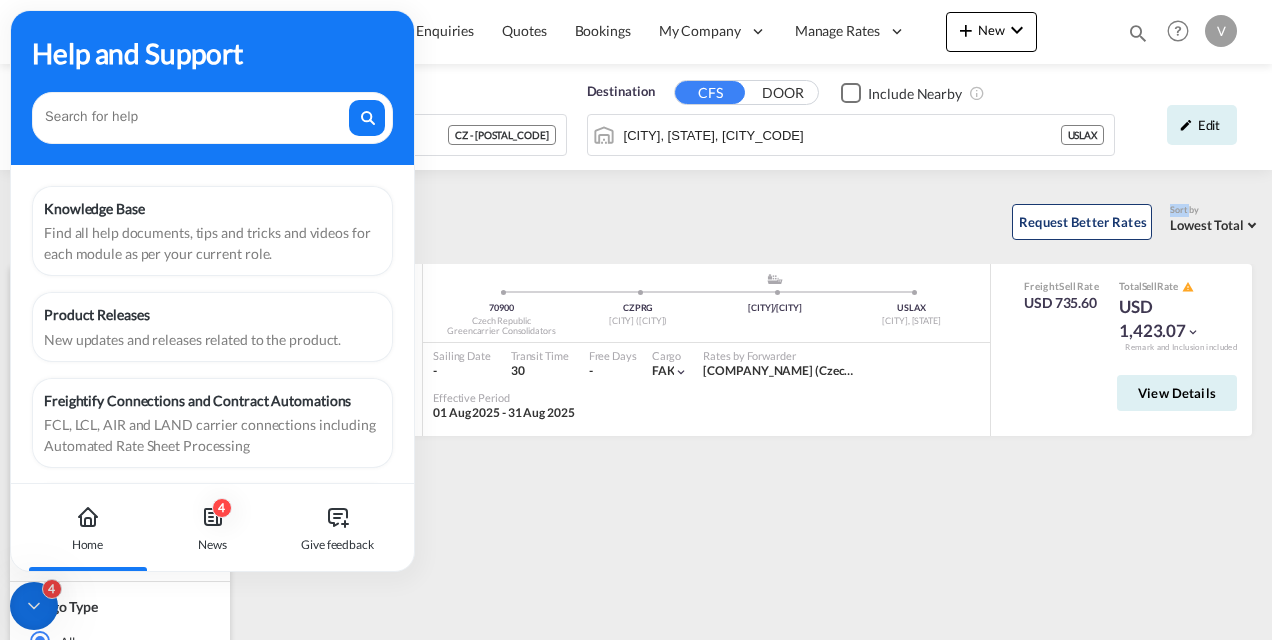 click on "4" at bounding box center [34, 606] 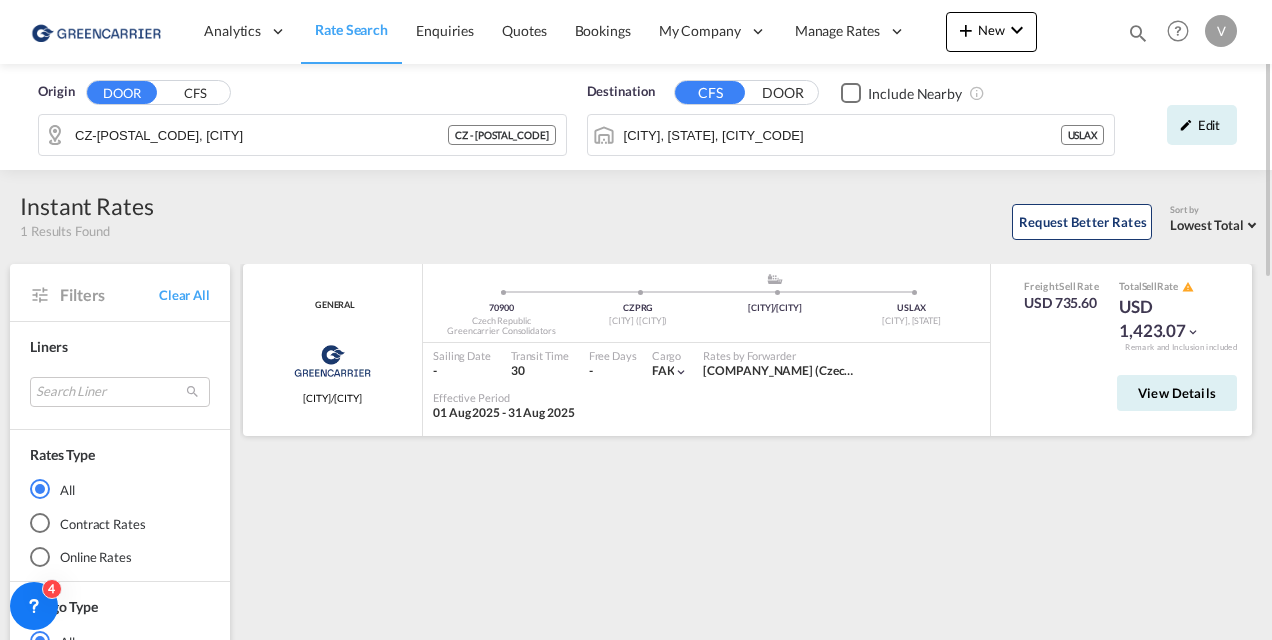 click at bounding box center [1193, 332] 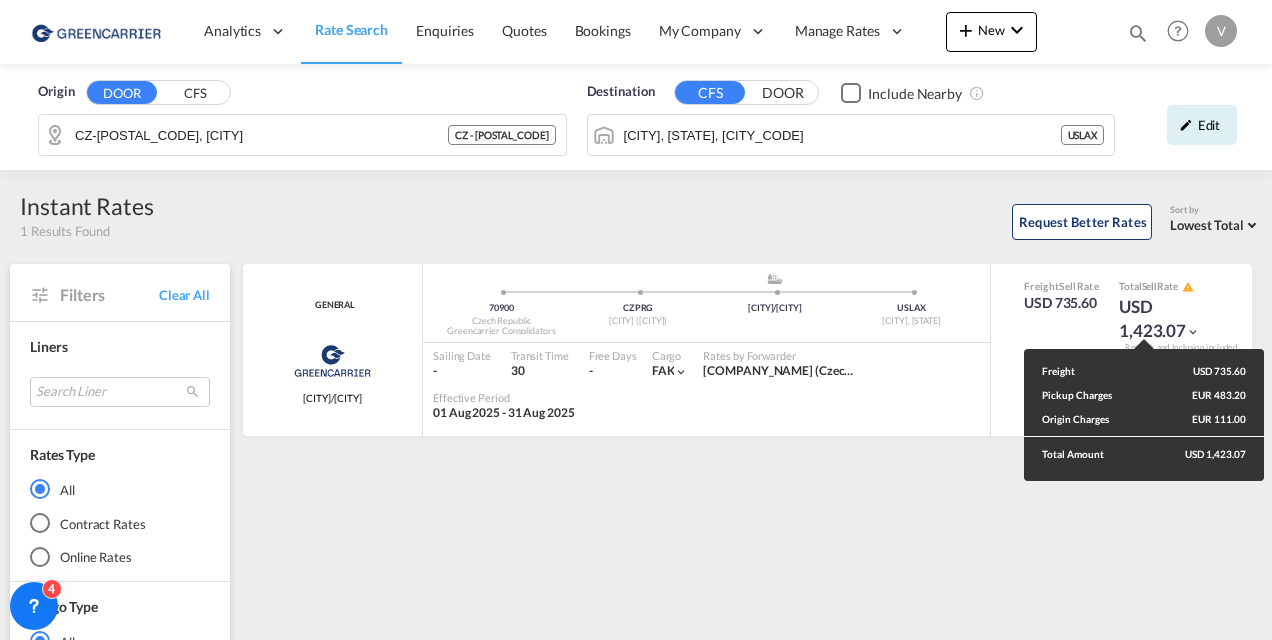 click on "Freight
USD 735.60
Pickup Charges
EUR 483.20
Origin Charges
EUR 111.00
Total Amount USD 1,423.07" at bounding box center [636, 320] 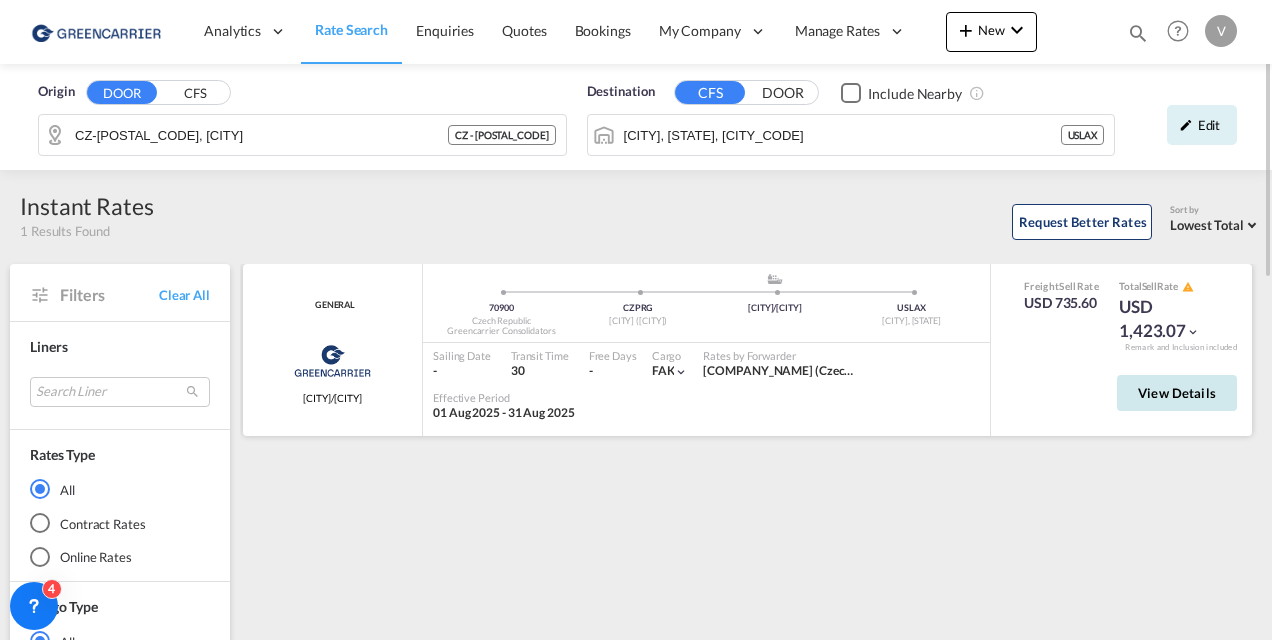 click on "View Details" at bounding box center [1177, 393] 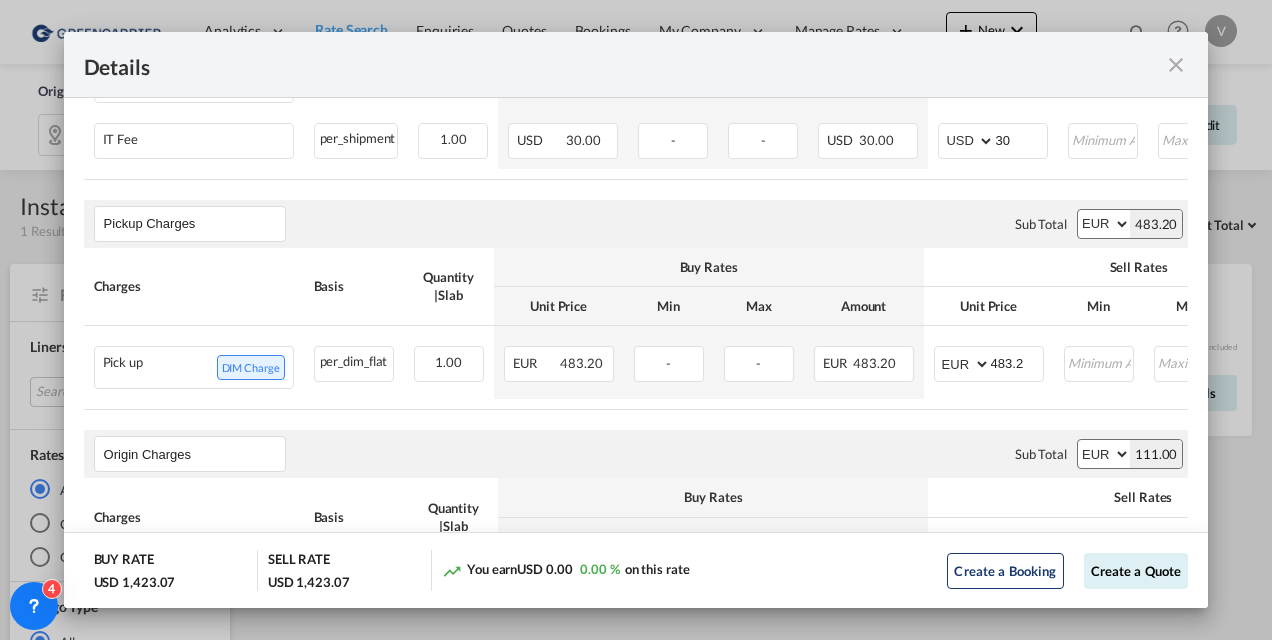 scroll, scrollTop: 994, scrollLeft: 0, axis: vertical 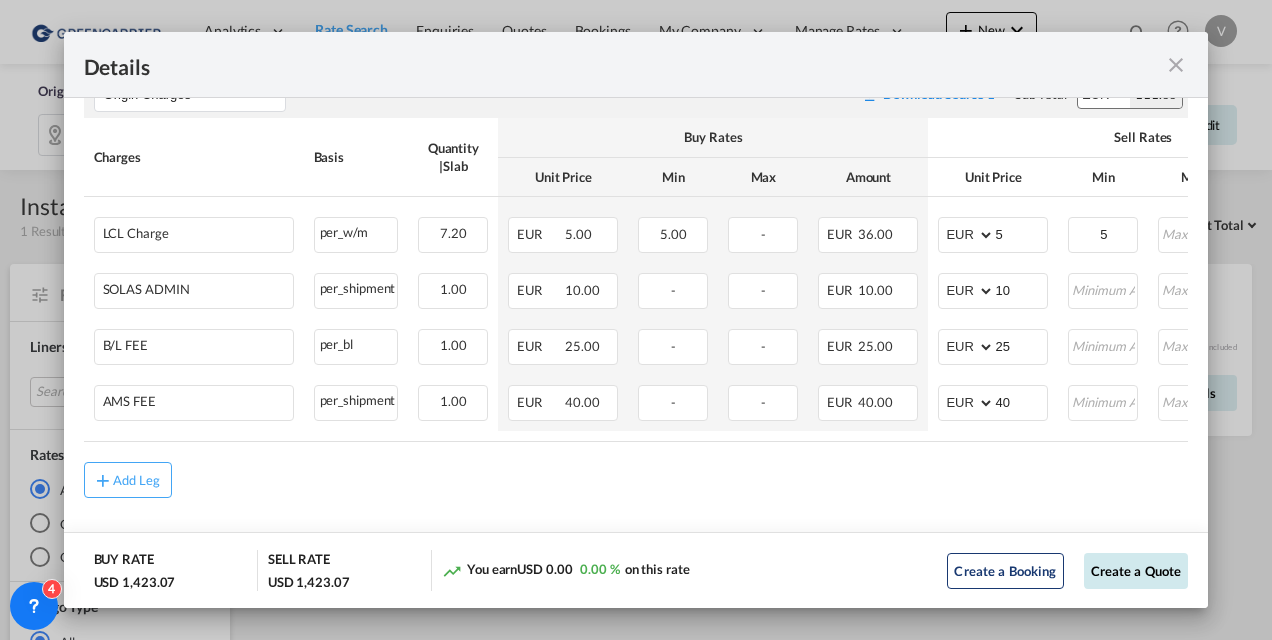 click on "Create a Quote" 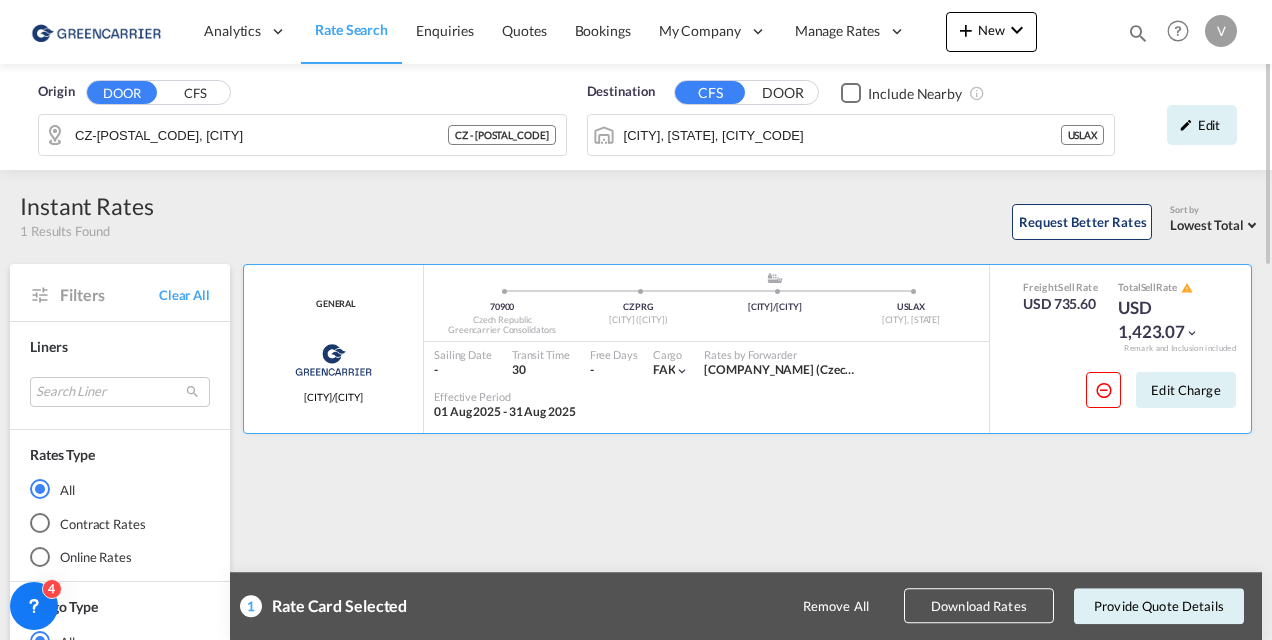 click on "Download Rates" at bounding box center (979, 606) 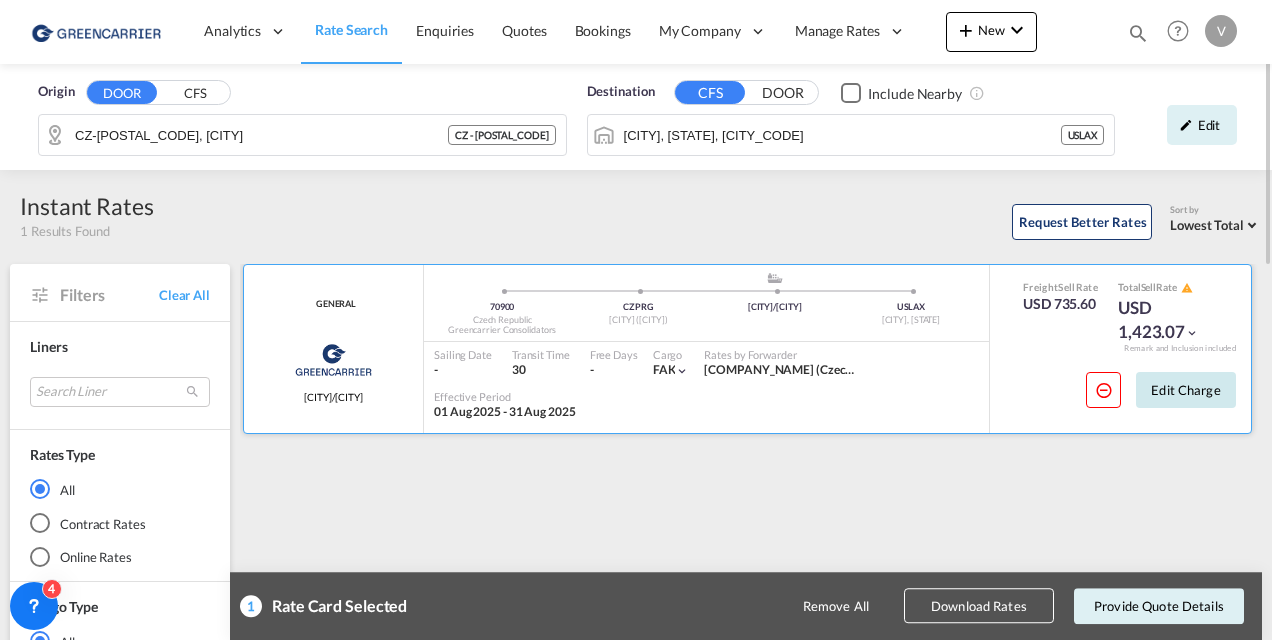 click on "Edit Charge" at bounding box center [1186, 390] 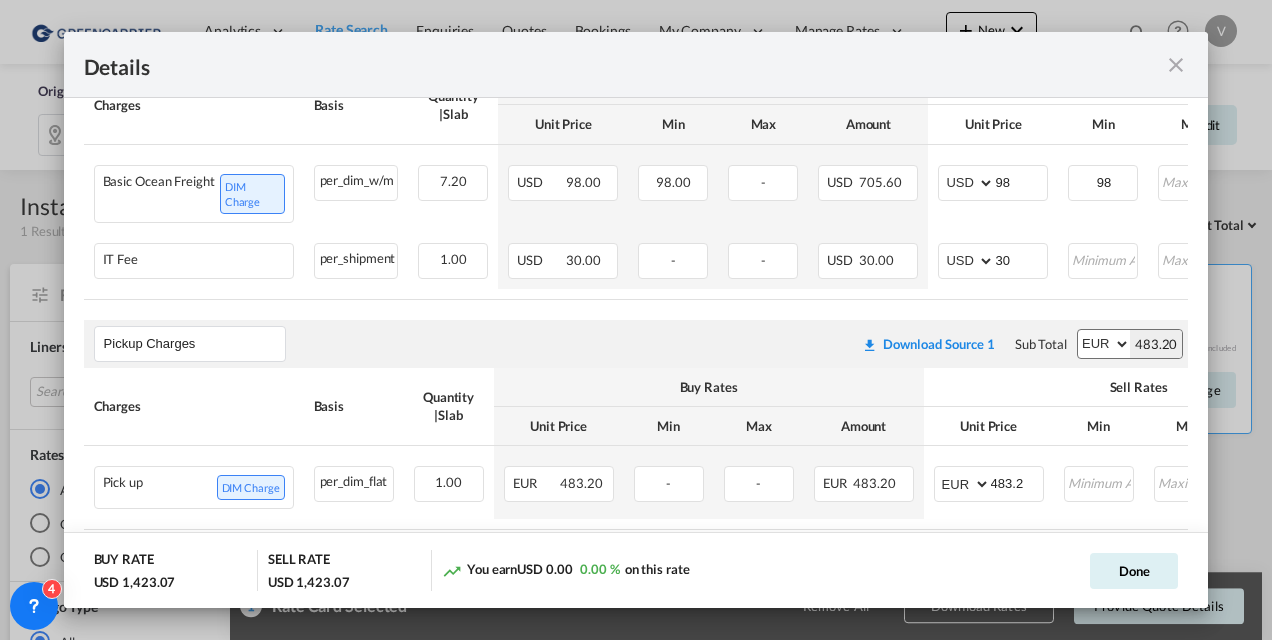 scroll, scrollTop: 496, scrollLeft: 0, axis: vertical 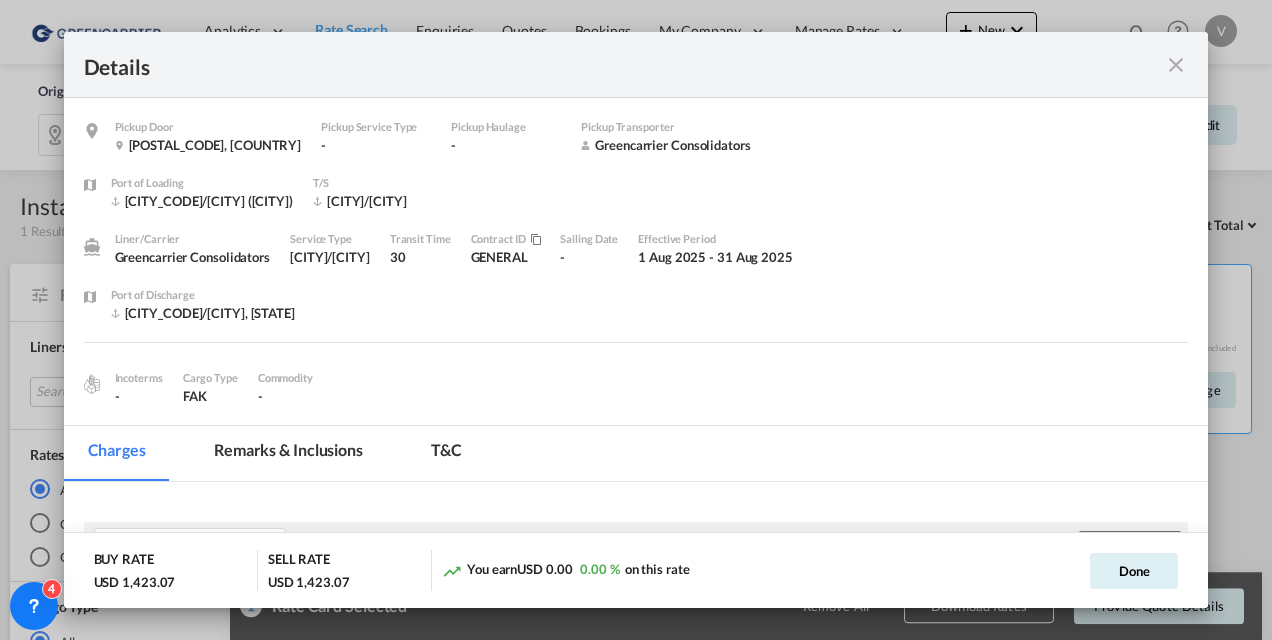 click at bounding box center [1133, 64] 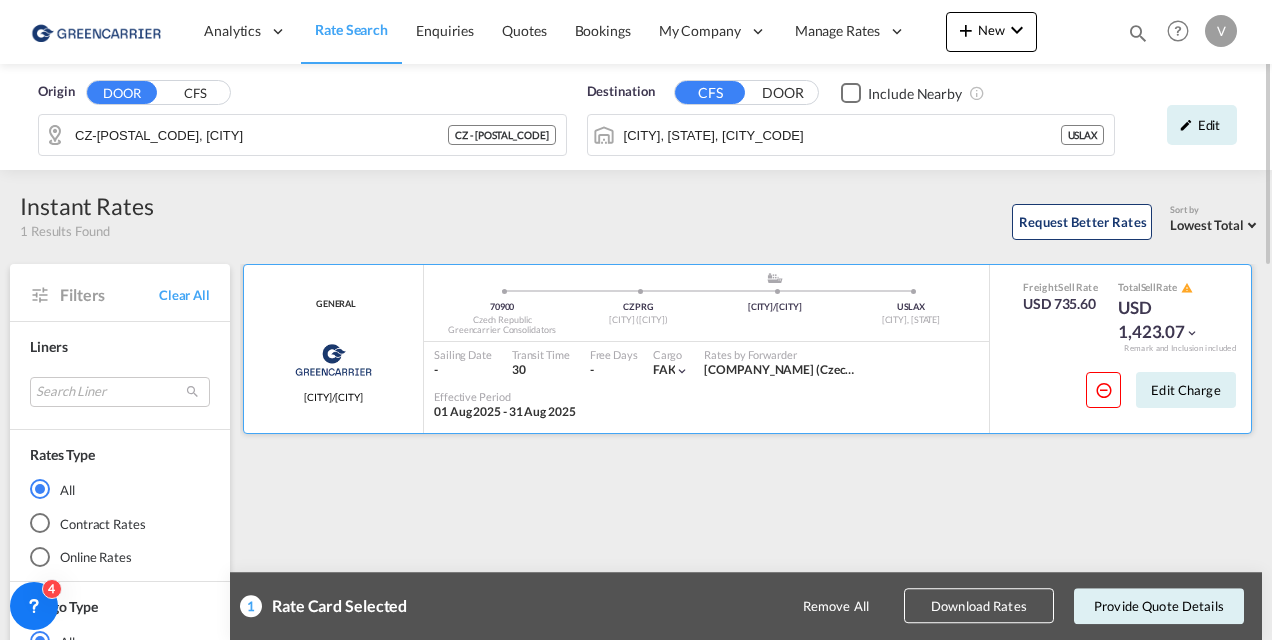 click at bounding box center [1192, 333] 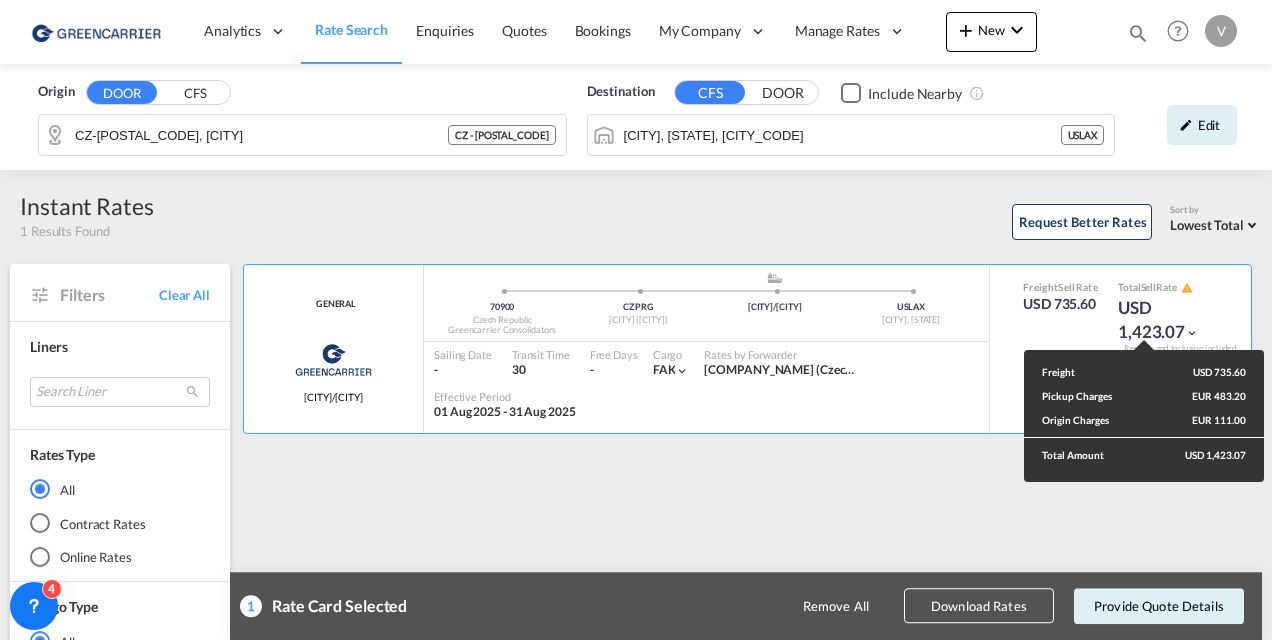 click on "Freight
USD 735.60
Pickup Charges
EUR 483.20
Origin Charges
EUR 111.00
Total Amount USD 1,423.07" at bounding box center [636, 320] 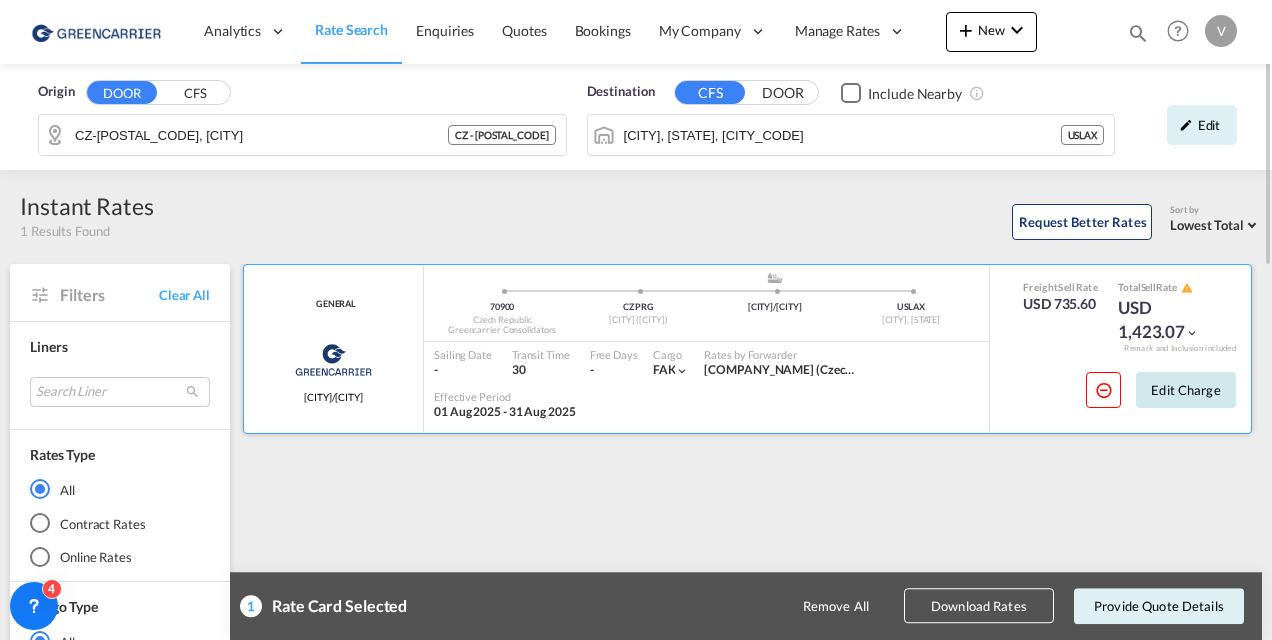 click on "Edit Charge" at bounding box center (1186, 390) 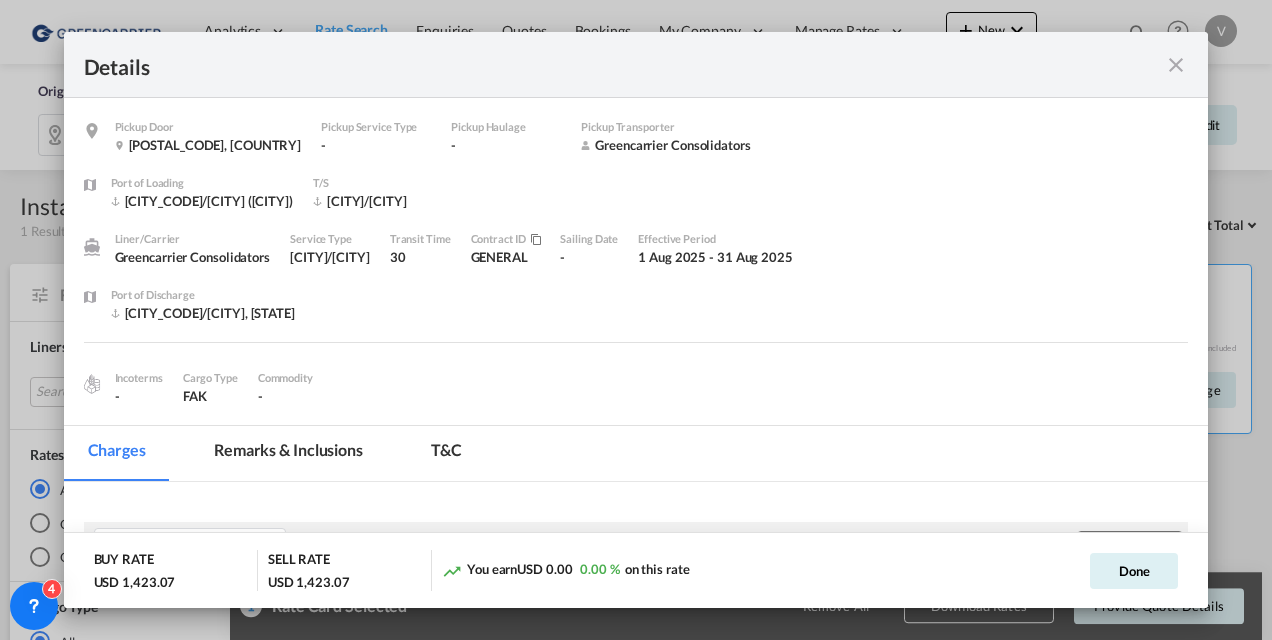 scroll, scrollTop: 446, scrollLeft: 0, axis: vertical 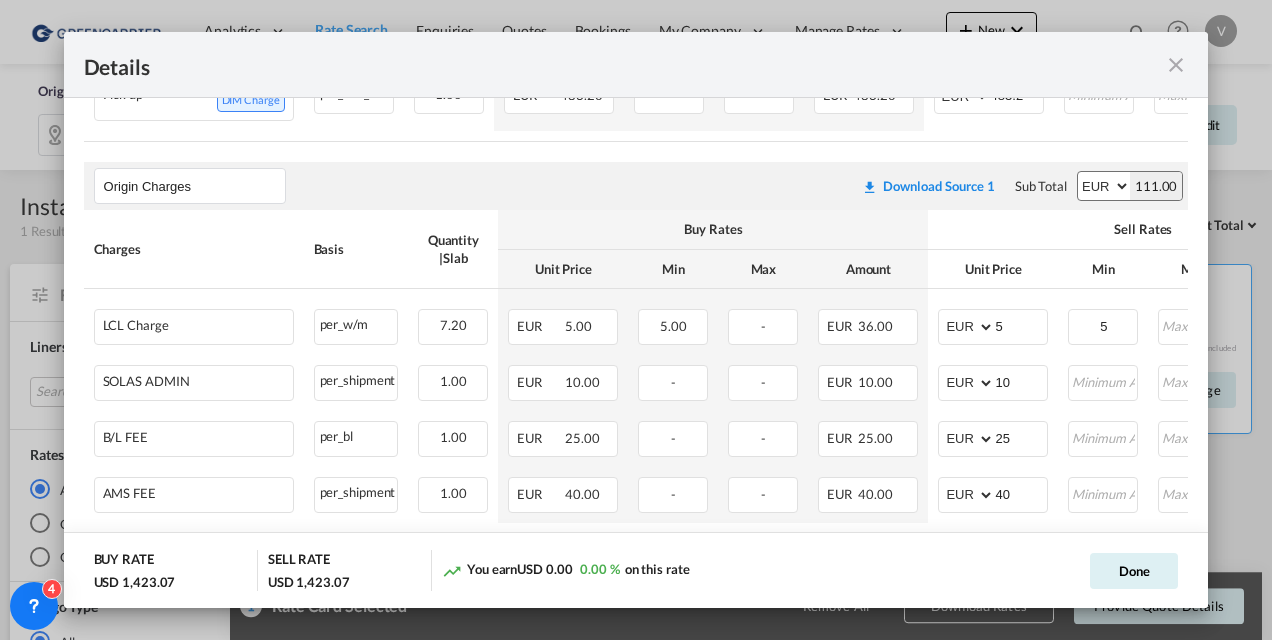 click at bounding box center (1176, 65) 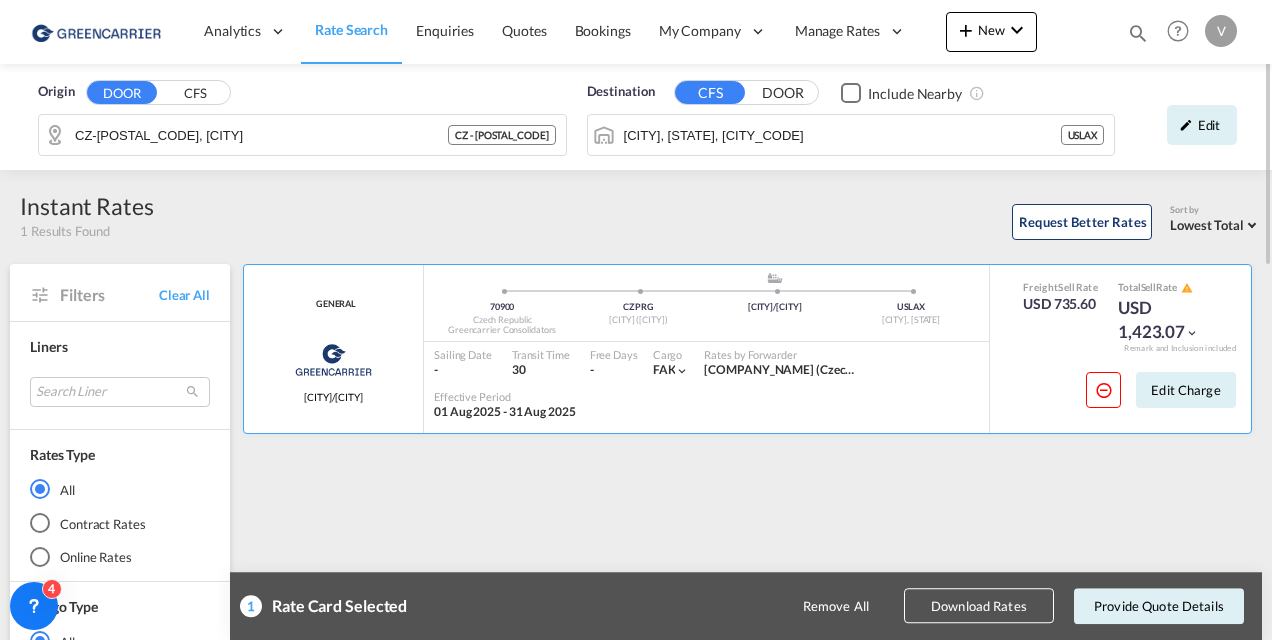 click on "CFS" at bounding box center [195, 93] 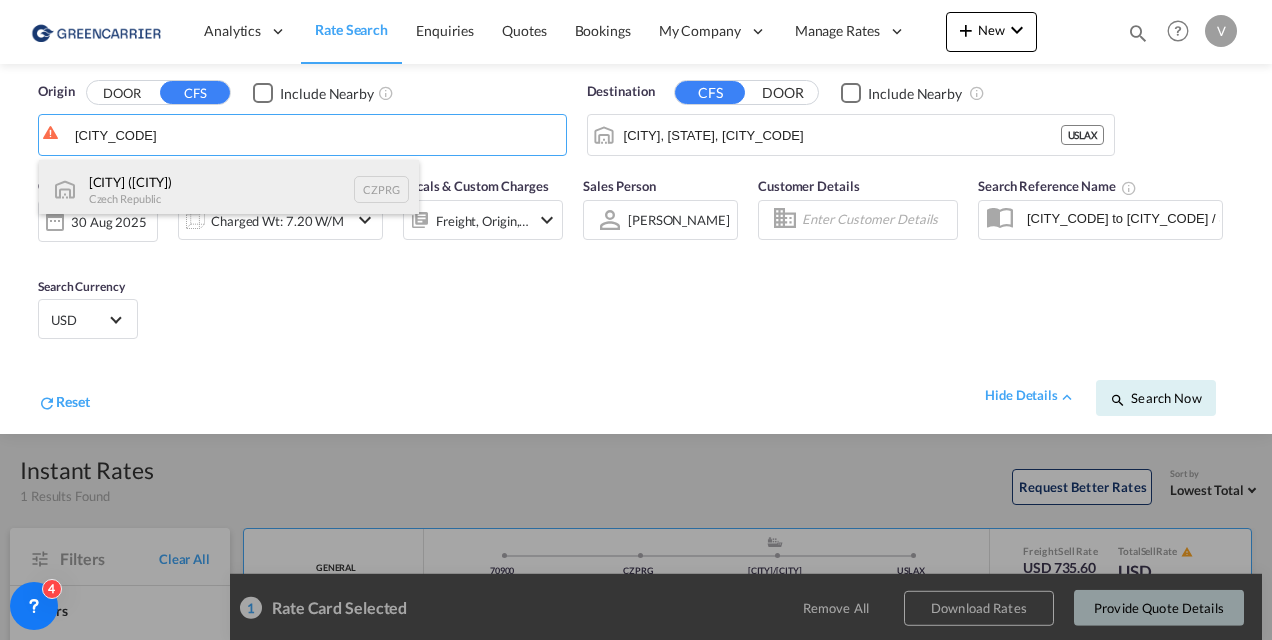 click on "[CITY] ([CITY]) [COUNTRY]
[CITY_CODE]" at bounding box center [229, 190] 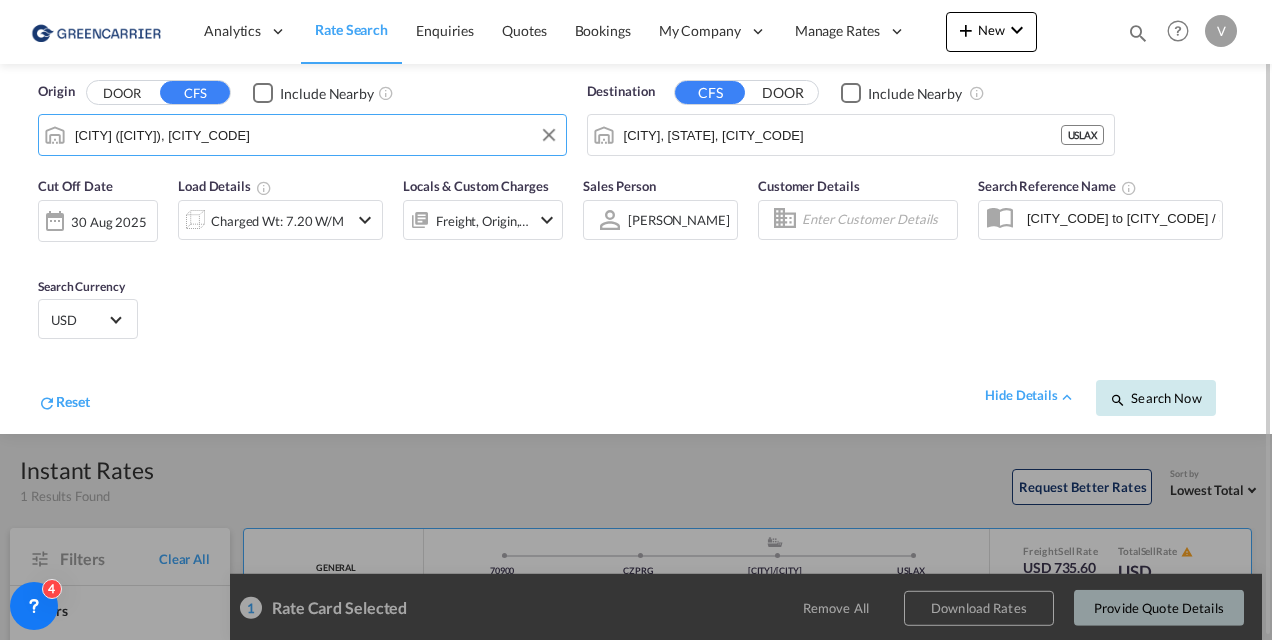 click on "Search Now" at bounding box center (1155, 398) 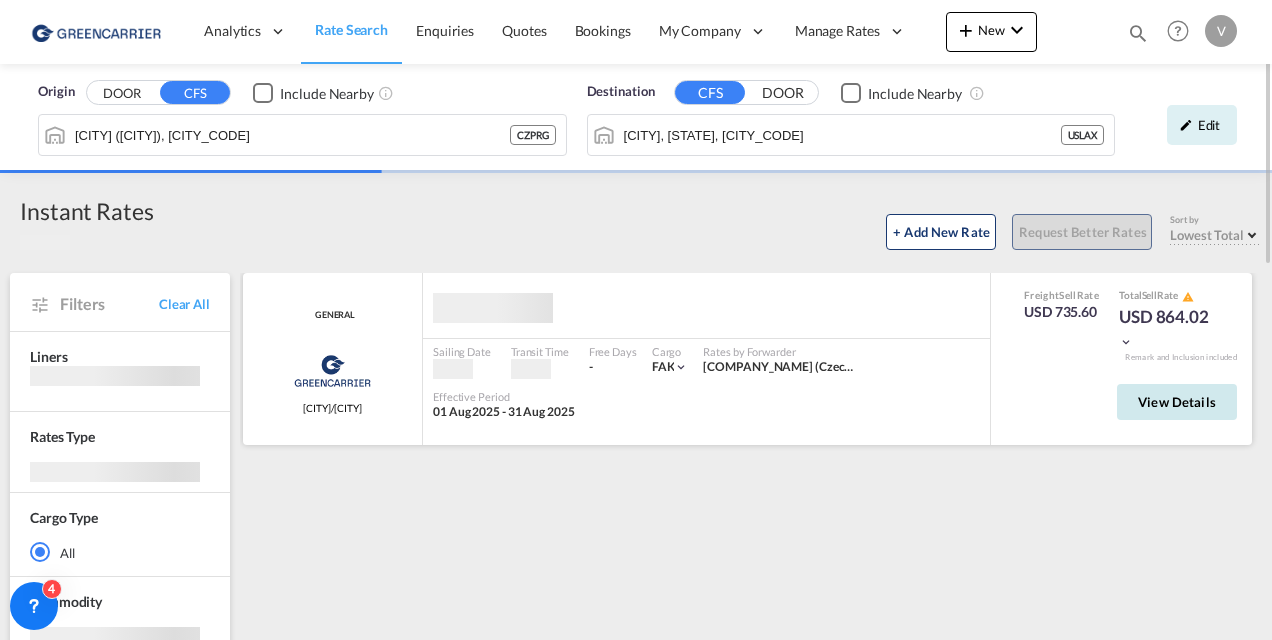 click on "View Details" at bounding box center (1177, 402) 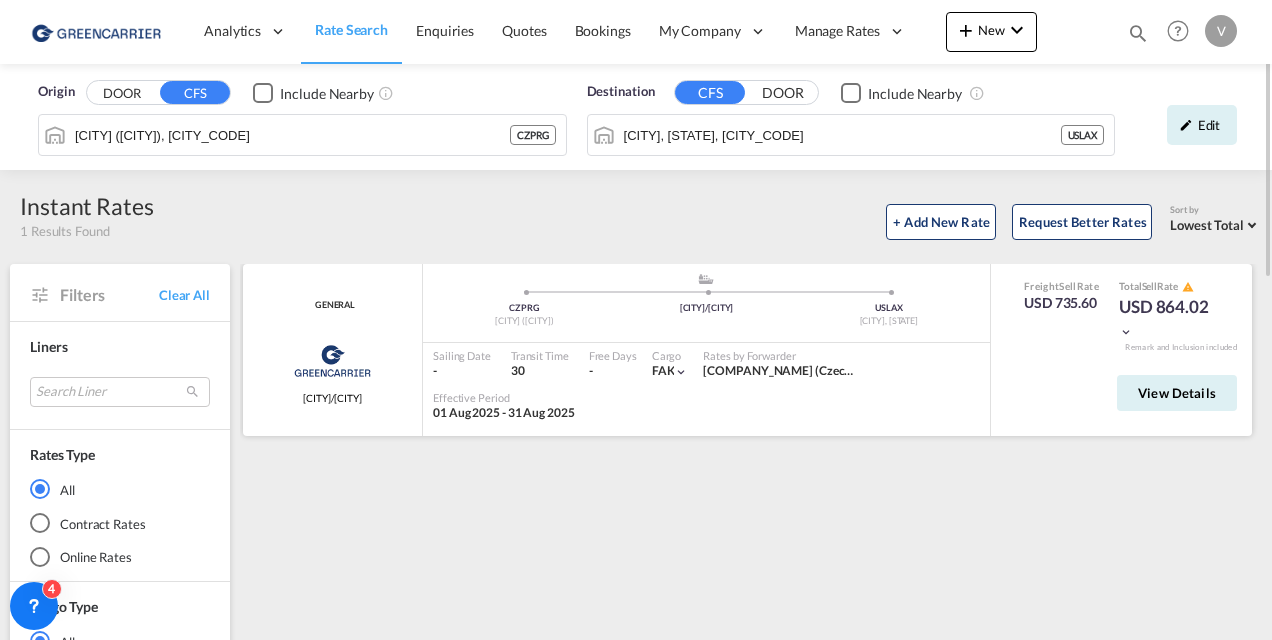 click at bounding box center (1126, 332) 